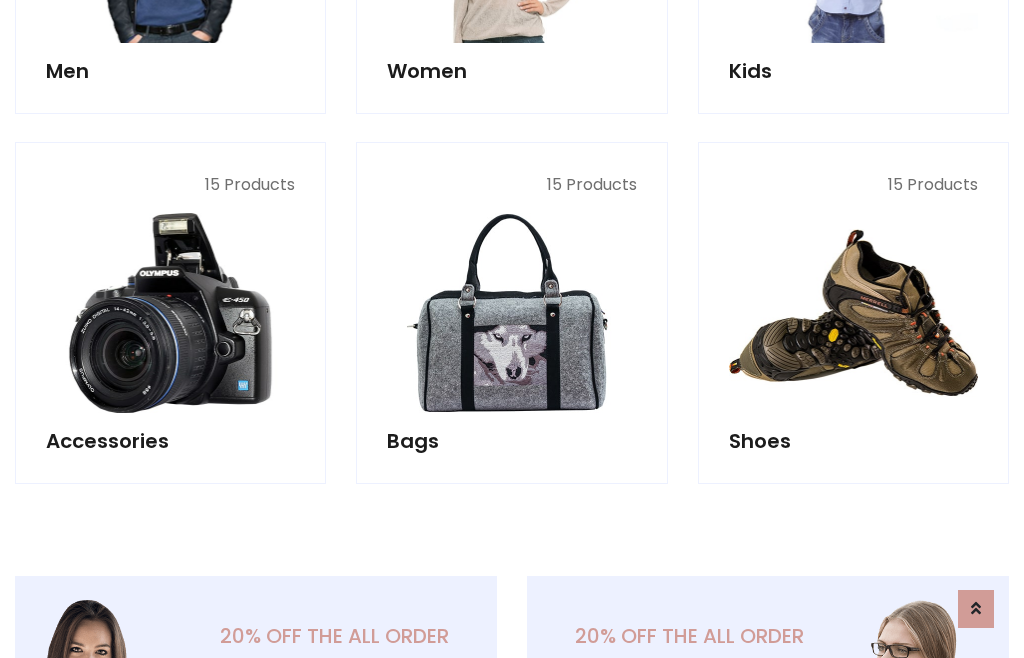 scroll, scrollTop: 853, scrollLeft: 0, axis: vertical 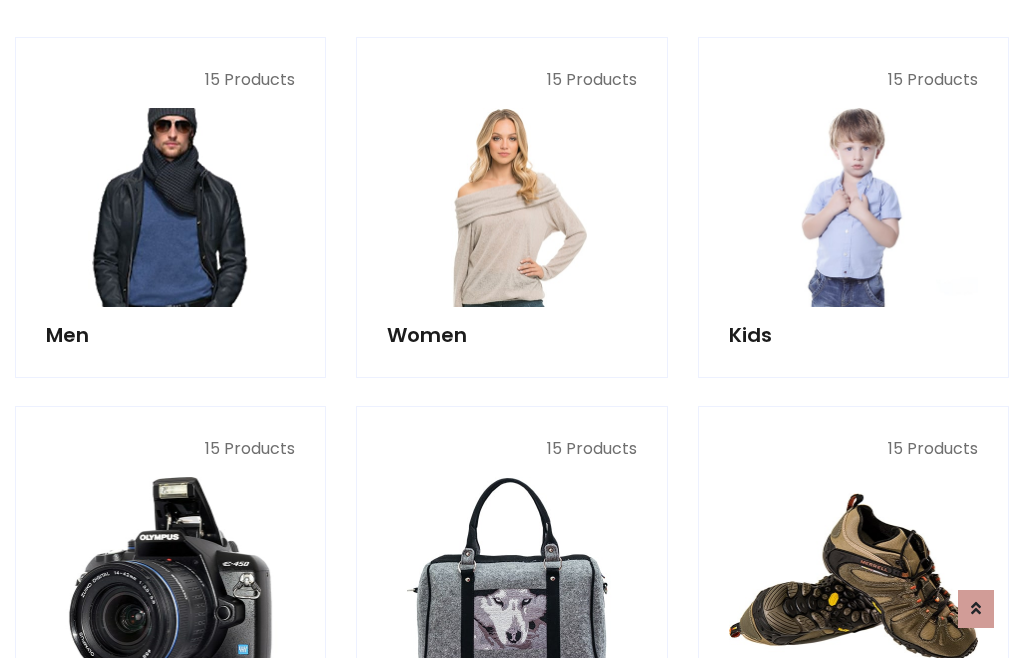 click at bounding box center [170, 207] 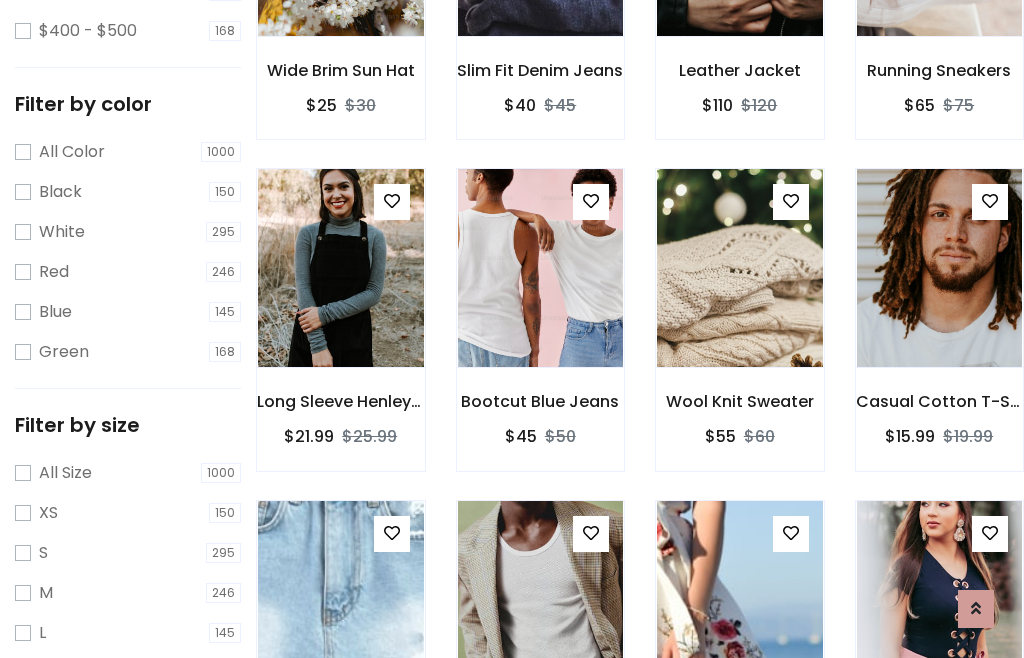 scroll, scrollTop: 807, scrollLeft: 0, axis: vertical 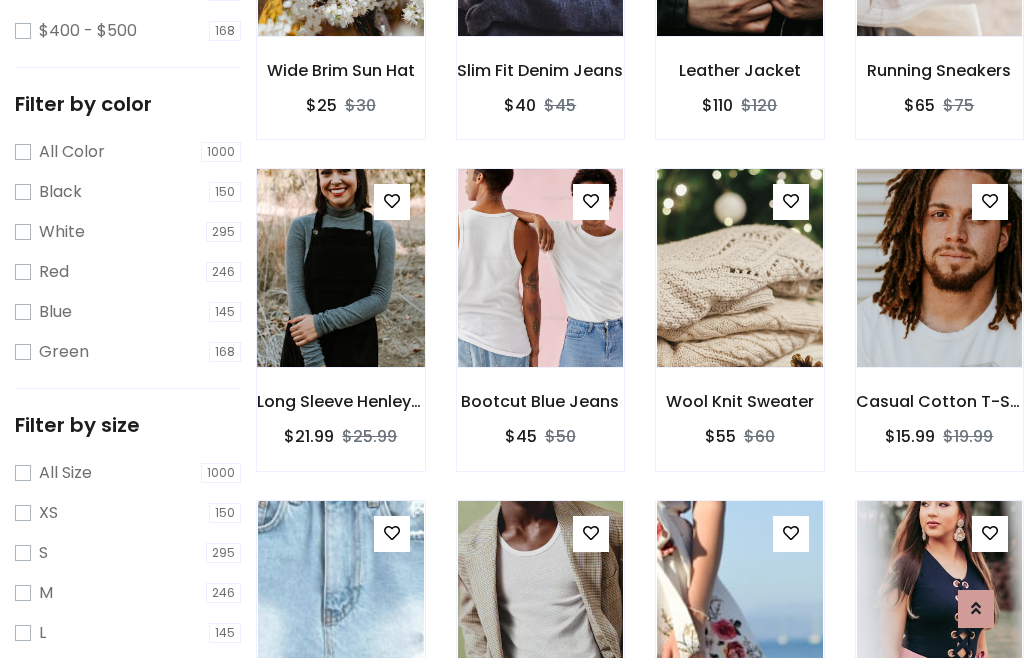 click at bounding box center (340, 268) 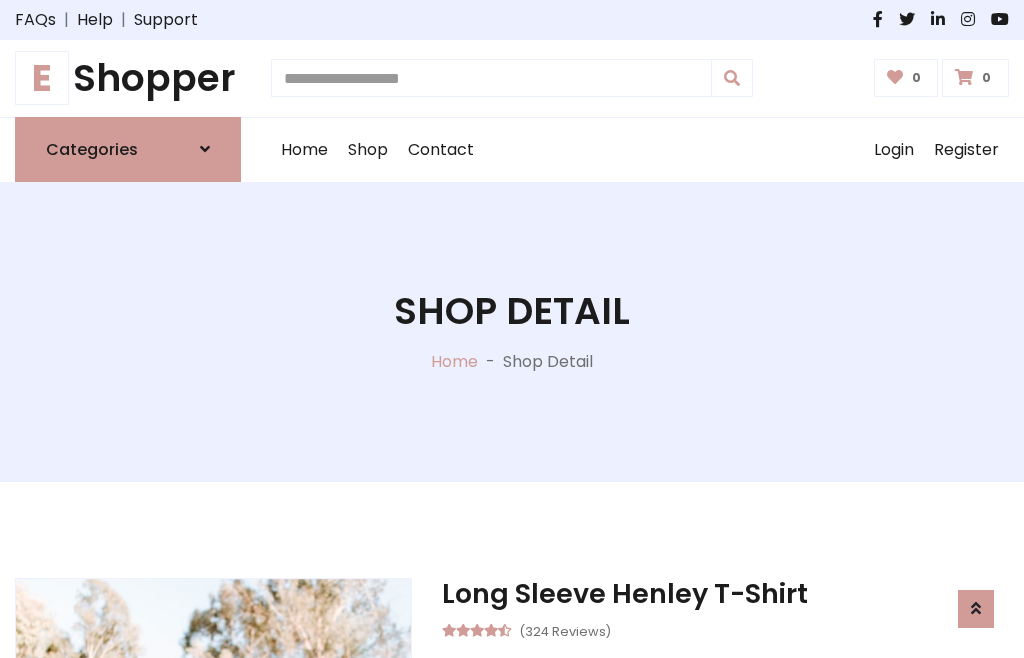 scroll, scrollTop: 128, scrollLeft: 0, axis: vertical 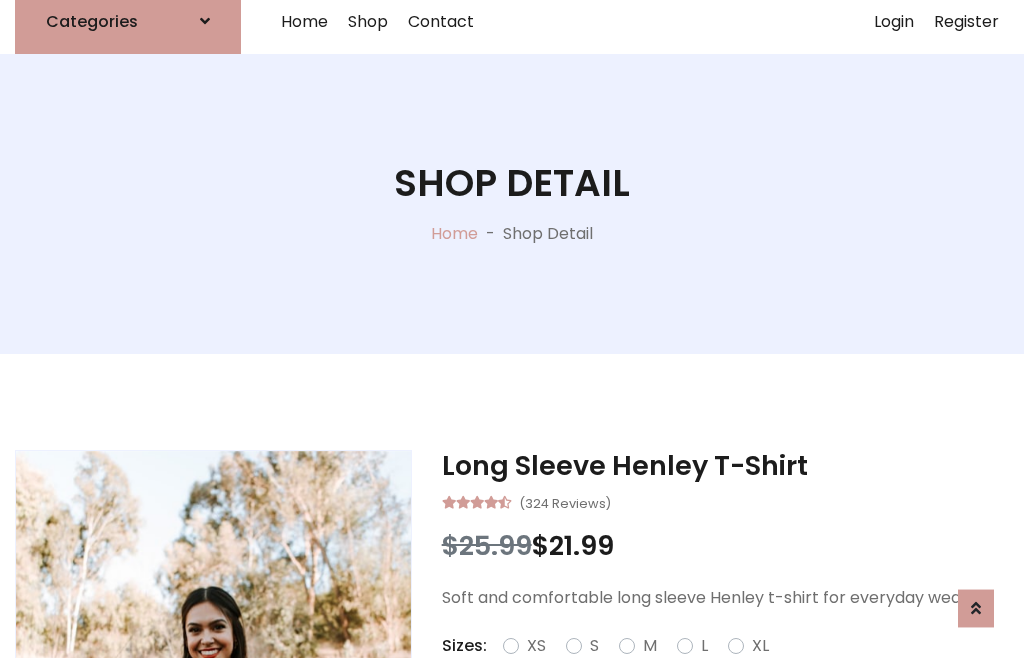 click on "Red" at bounding box center [732, 670] 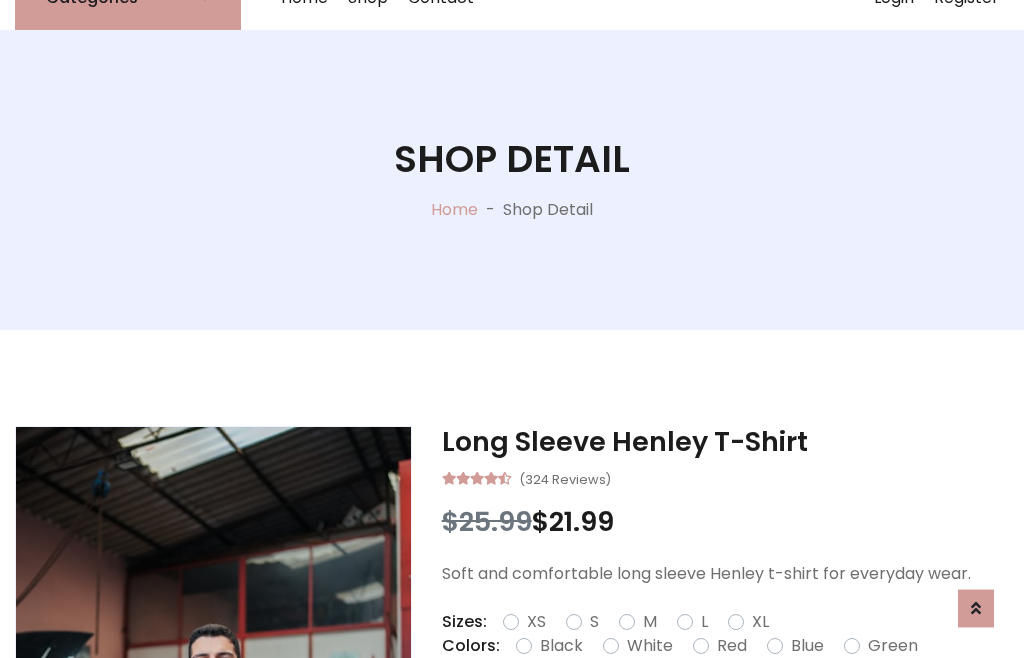 click on "Add To Cart" at bounding box center (663, 709) 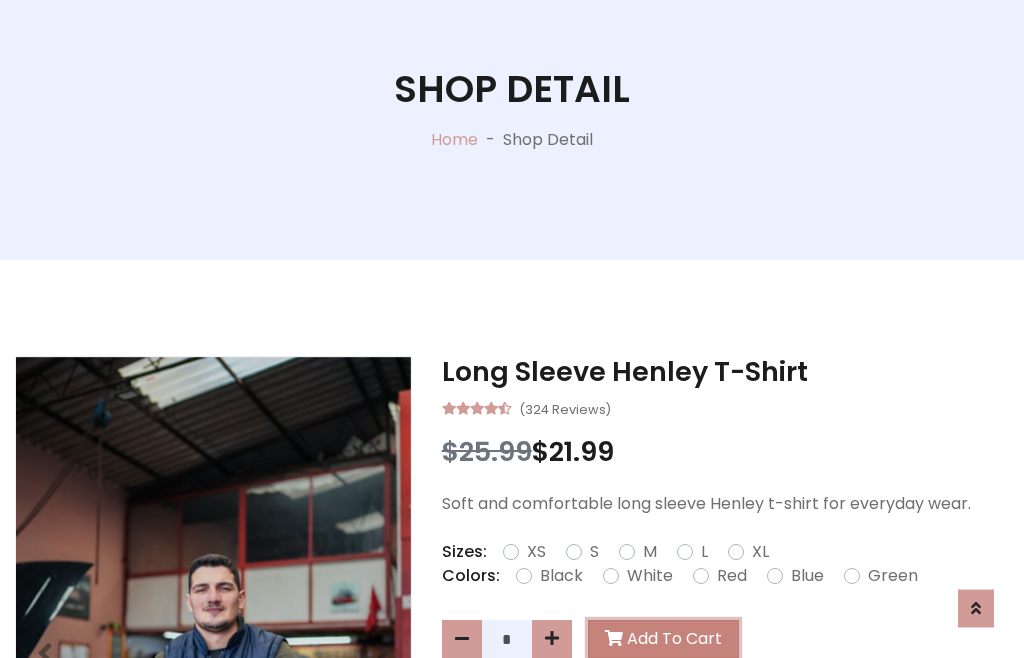scroll, scrollTop: 0, scrollLeft: 0, axis: both 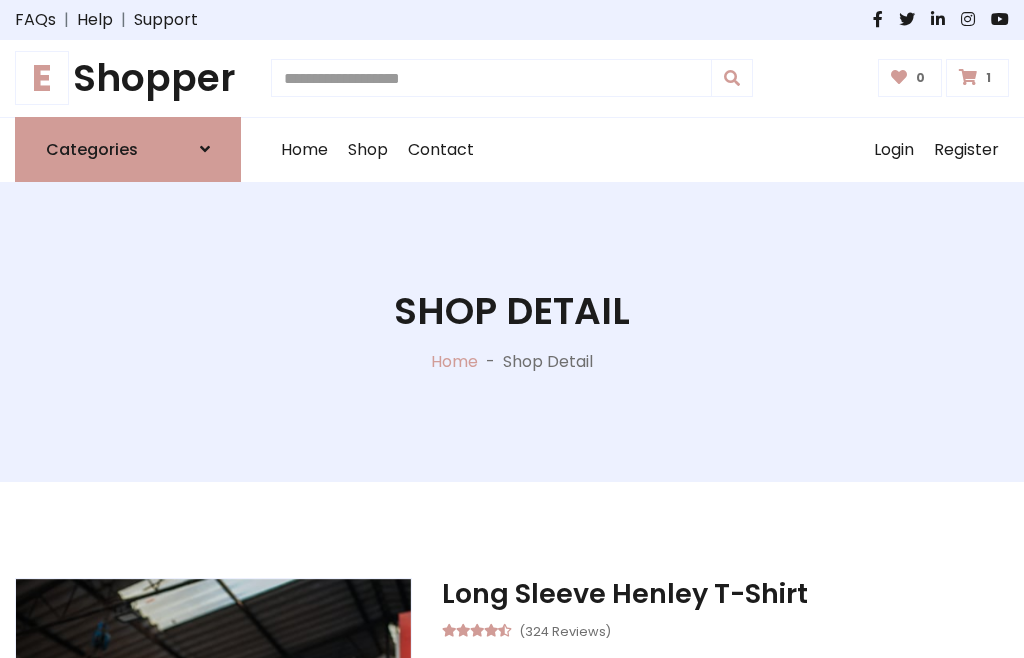 click at bounding box center [968, 77] 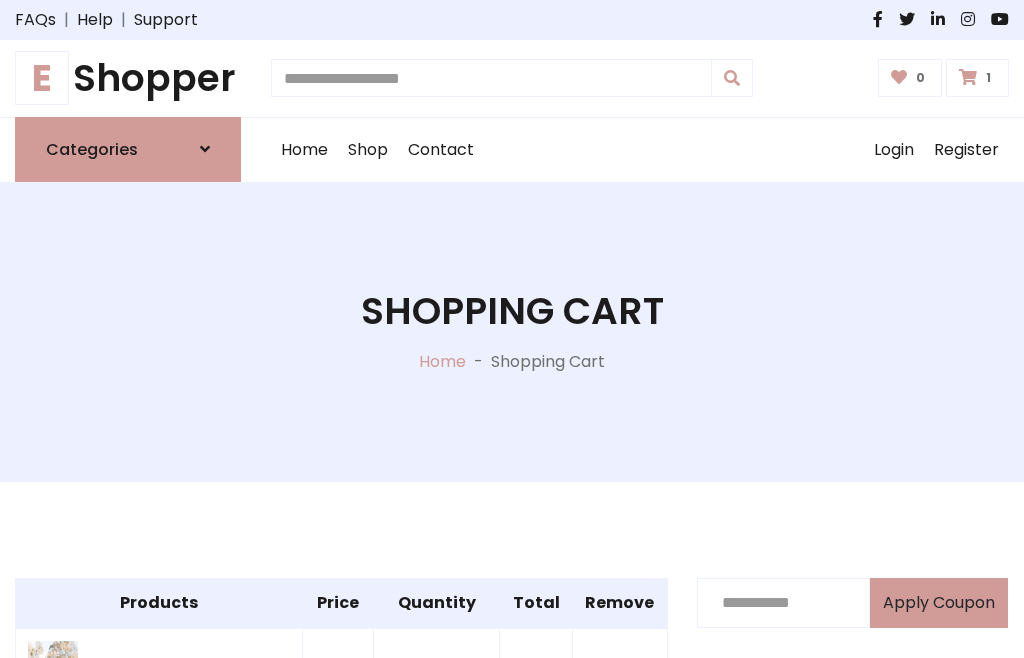 scroll, scrollTop: 474, scrollLeft: 0, axis: vertical 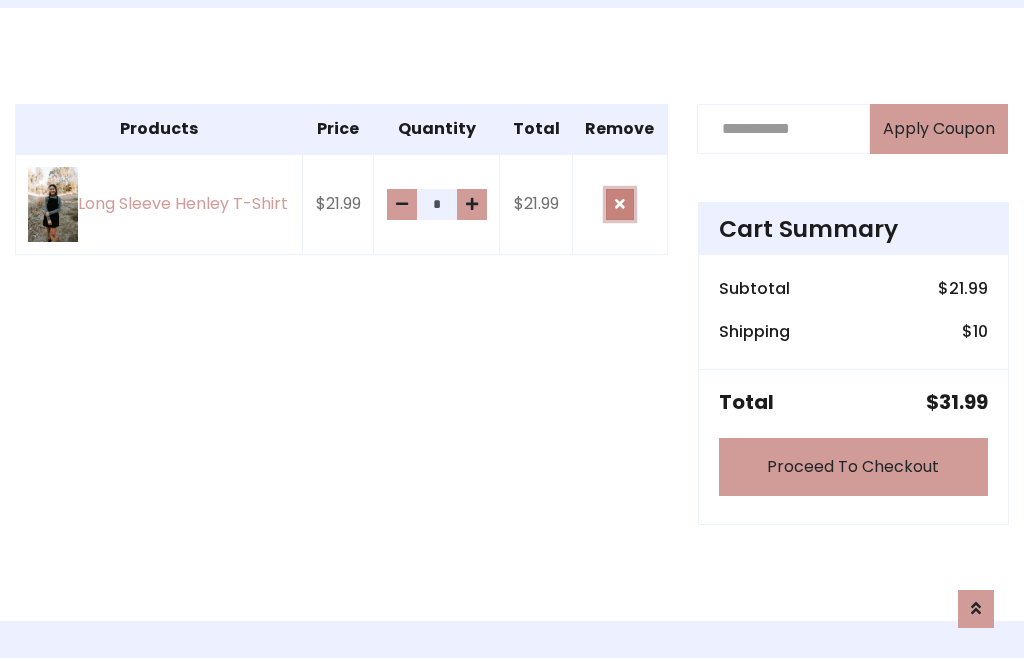 click at bounding box center [620, 204] 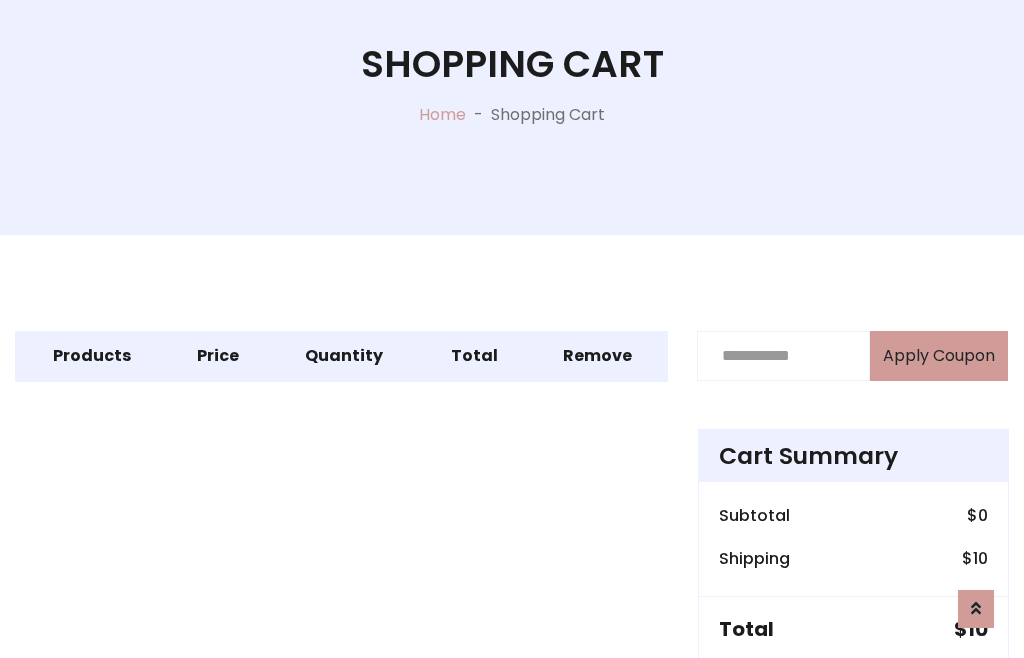 click on "Proceed To Checkout" at bounding box center [853, 694] 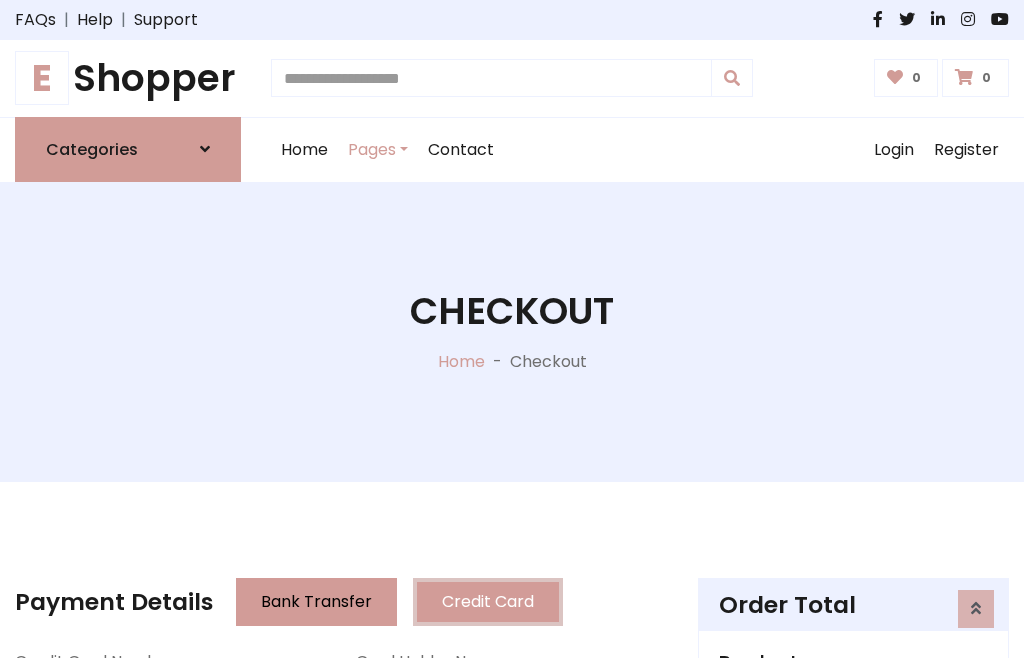 scroll, scrollTop: 137, scrollLeft: 0, axis: vertical 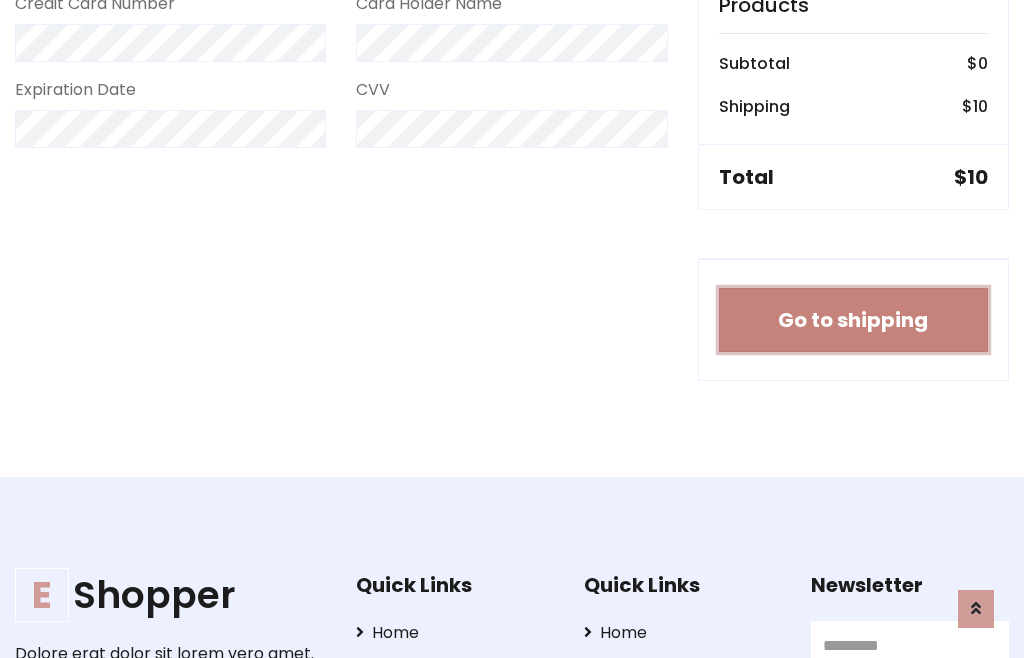 click on "Go to shipping" at bounding box center [853, 320] 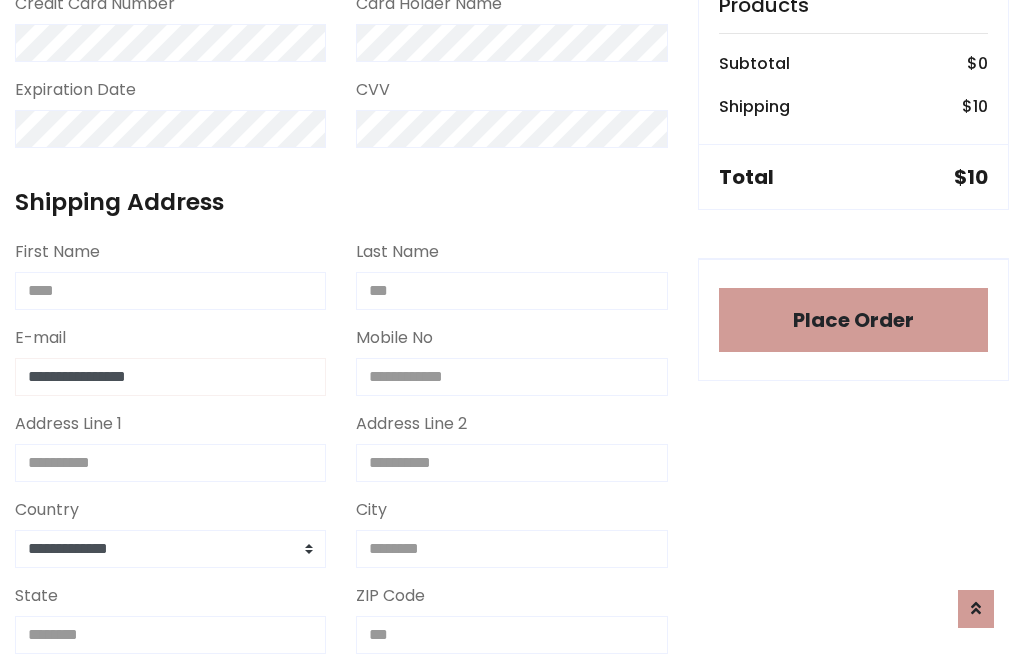 type on "**********" 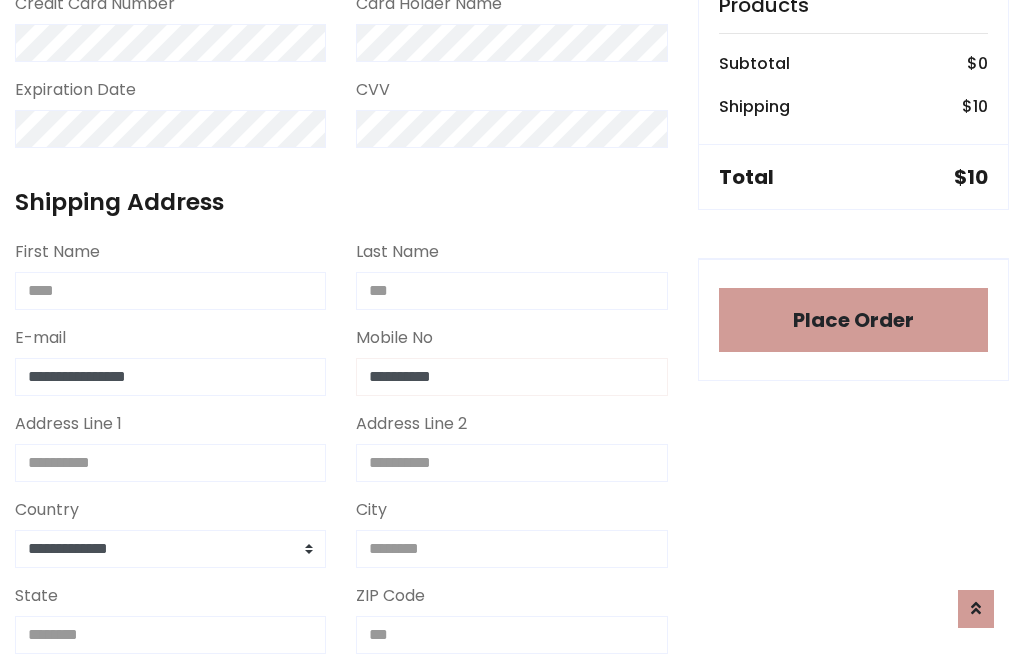 type on "**********" 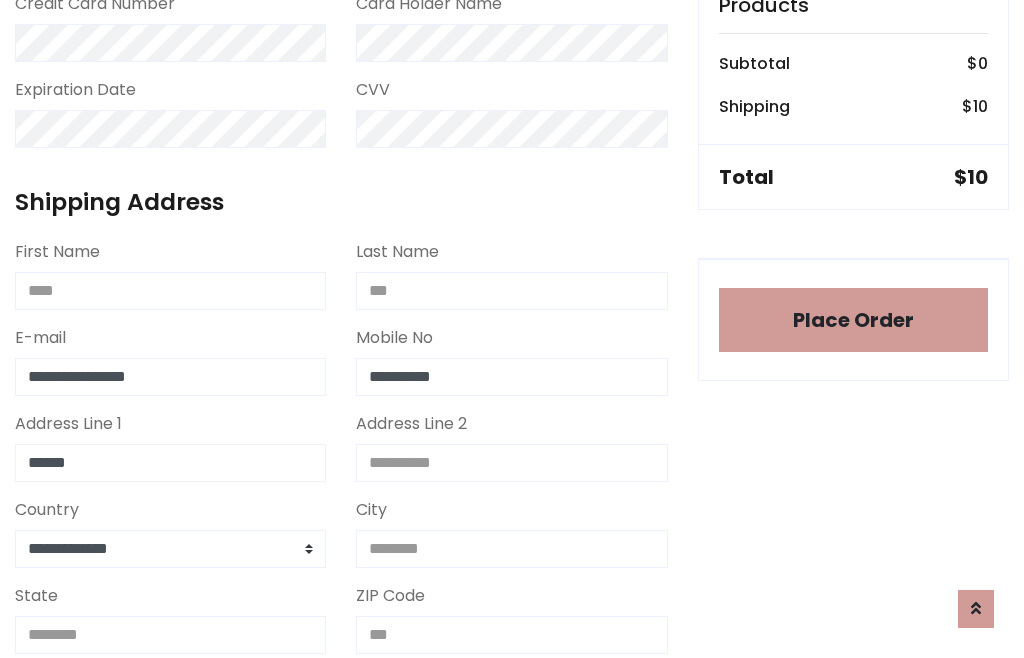 type on "******" 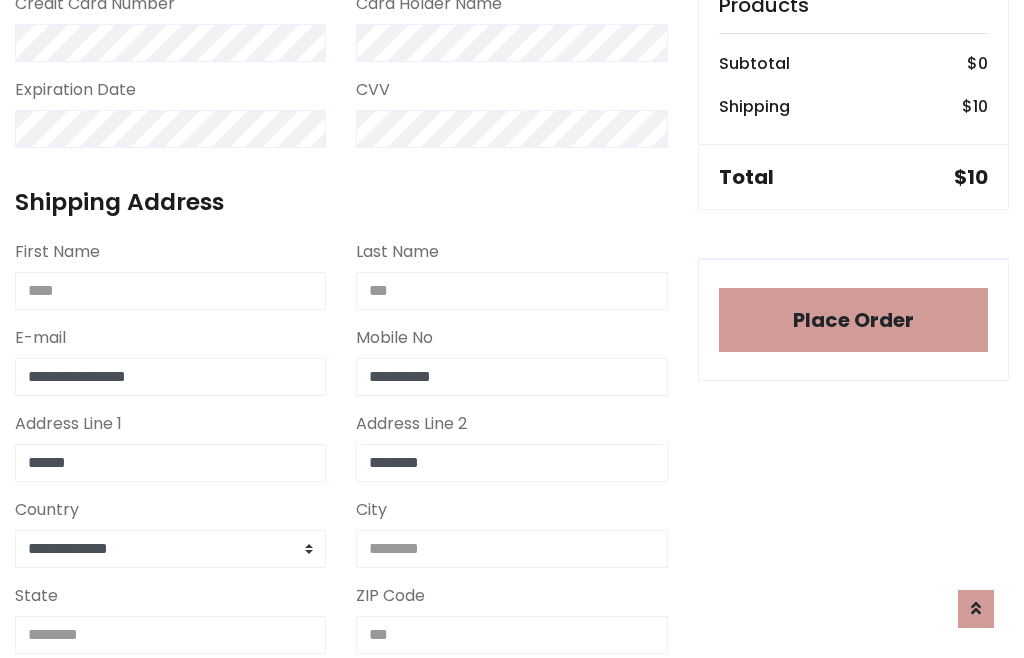 type on "********" 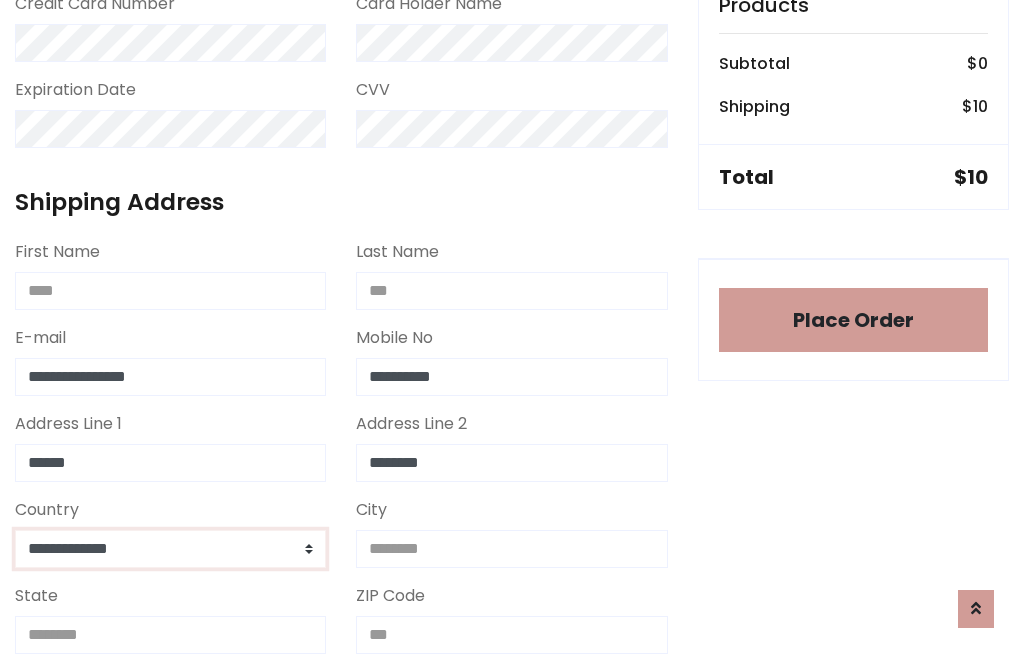 select on "*******" 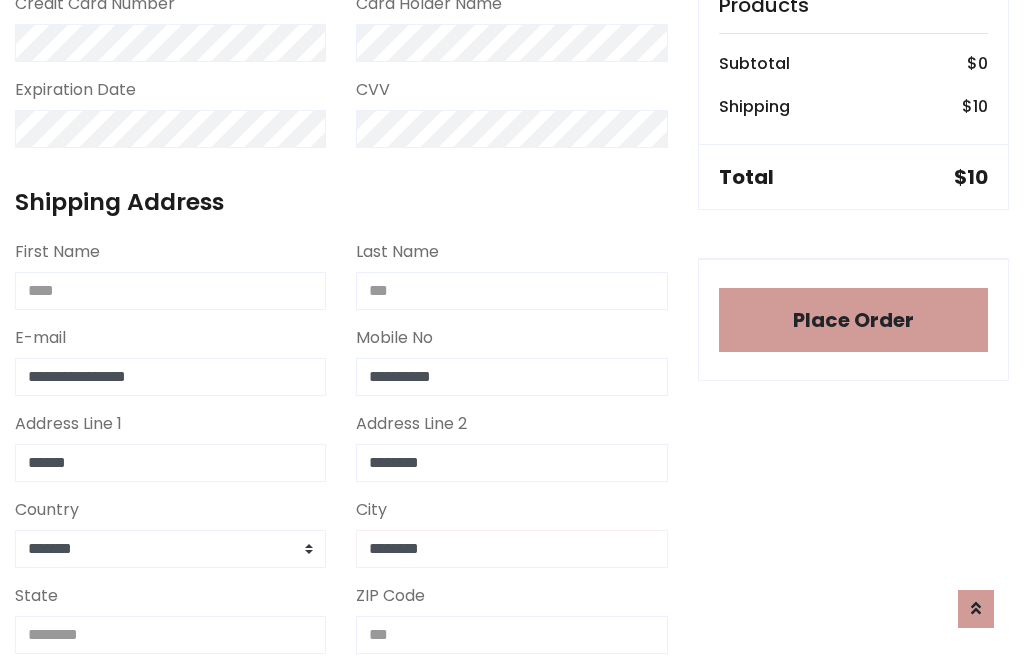 type on "********" 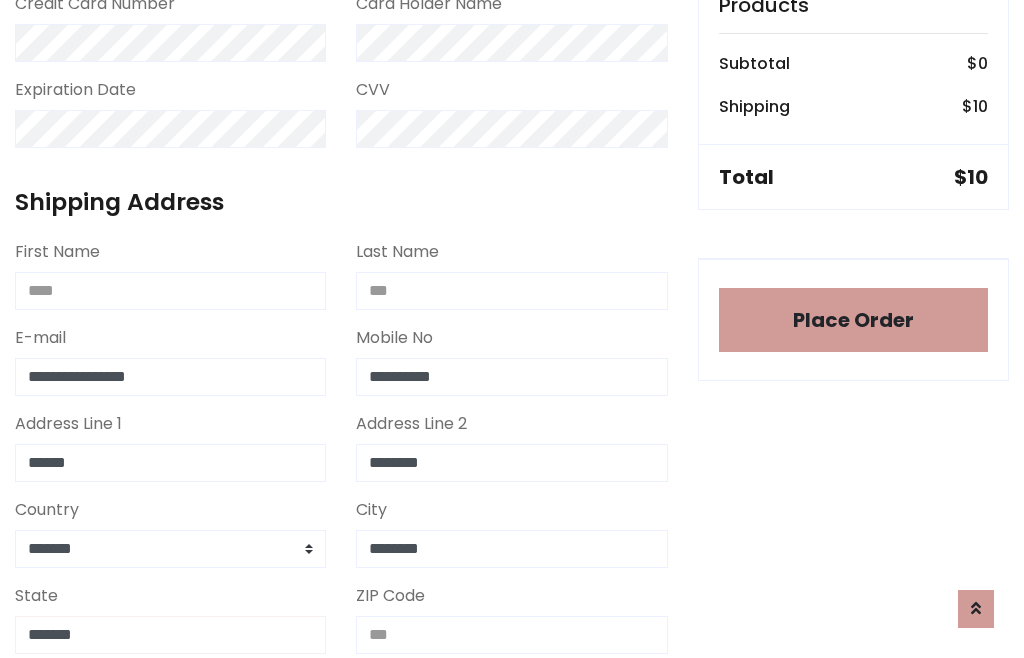 type on "*******" 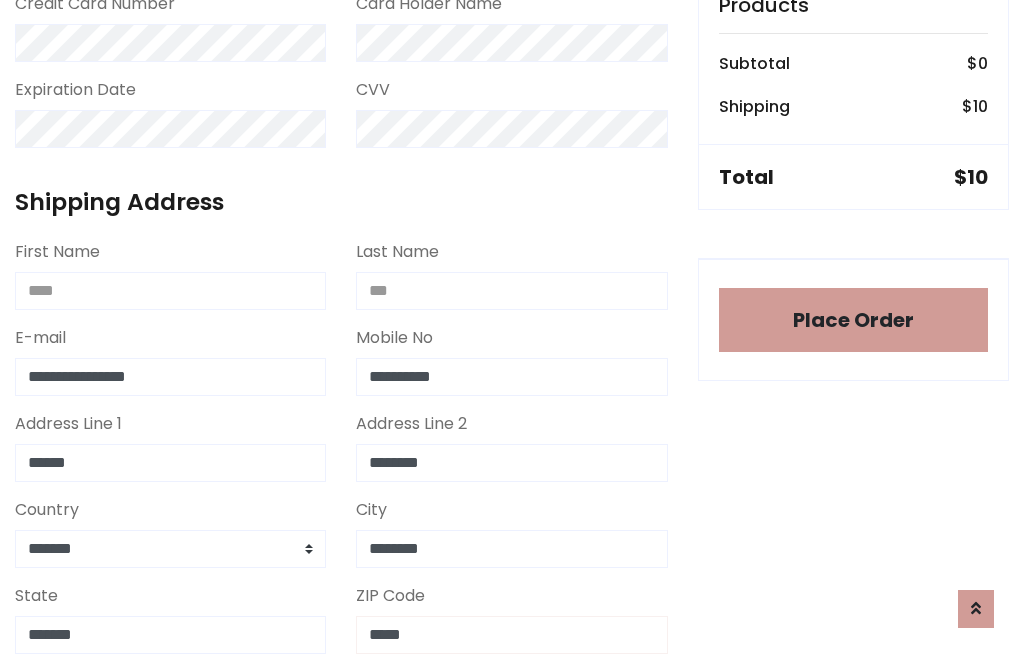 scroll, scrollTop: 403, scrollLeft: 0, axis: vertical 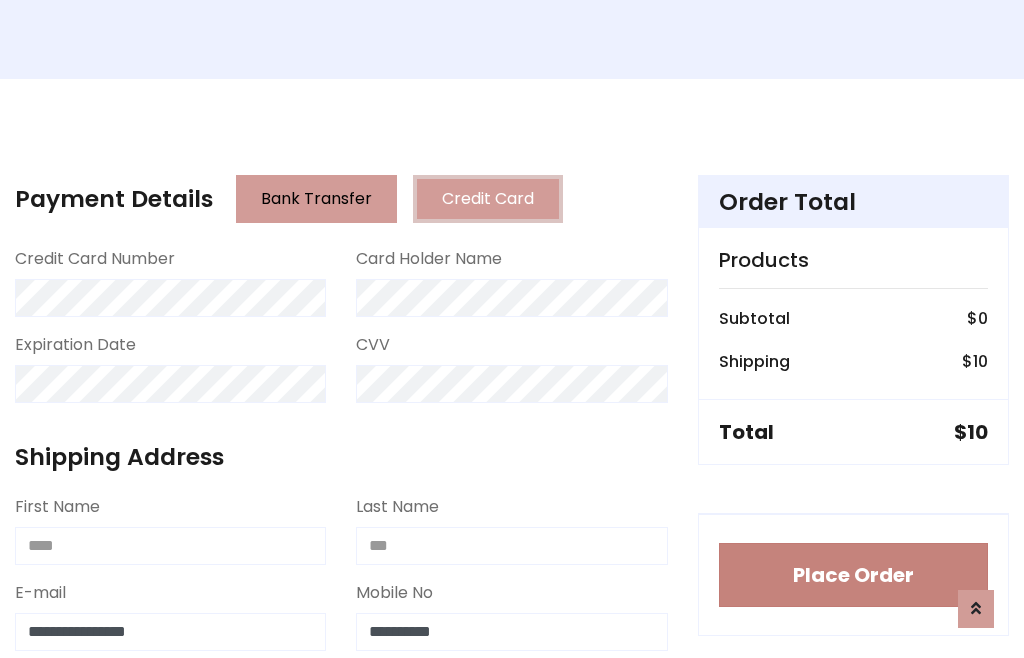 type on "*****" 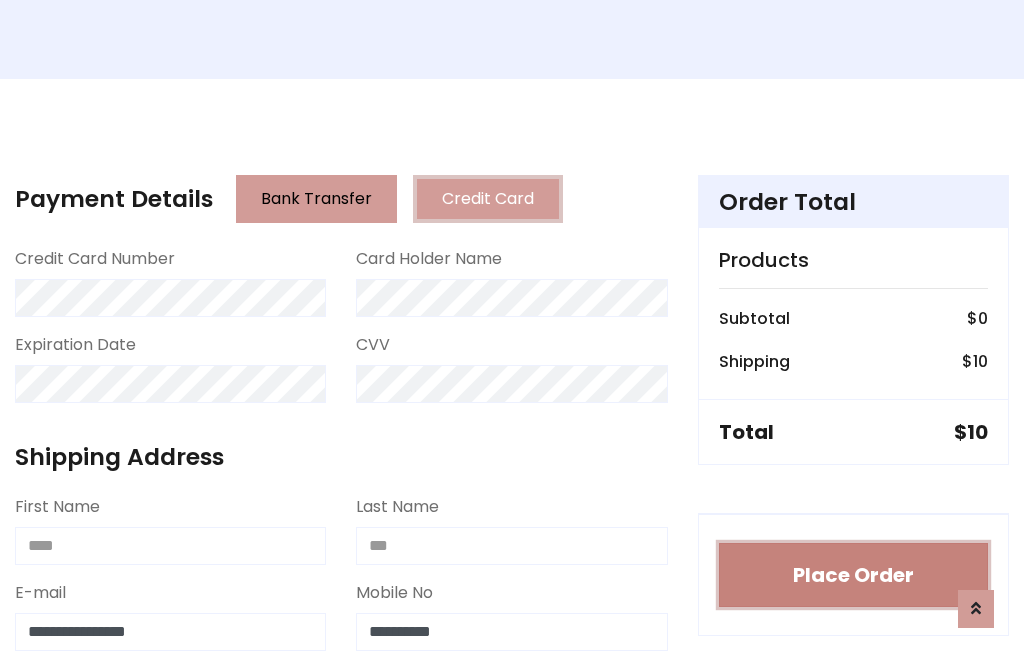 click on "Place Order" at bounding box center [853, 575] 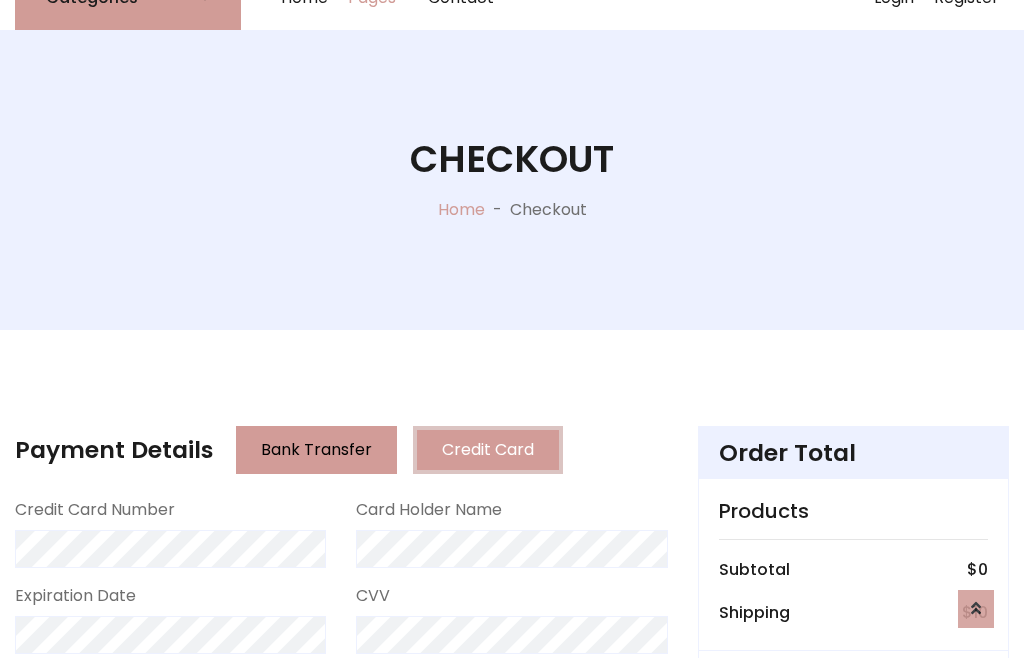 scroll, scrollTop: 0, scrollLeft: 0, axis: both 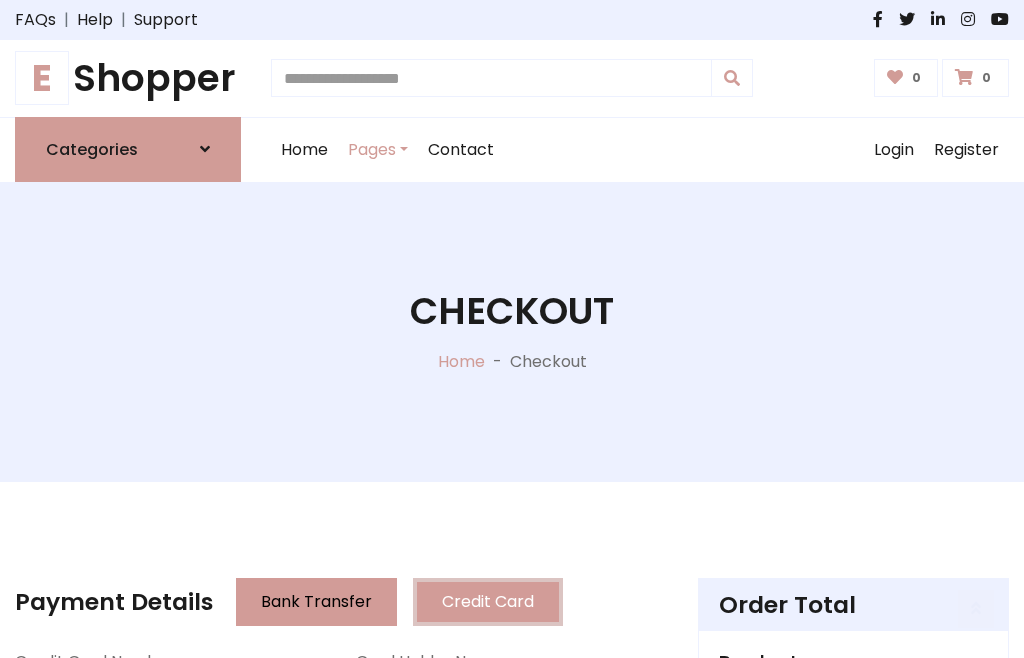 click on "E Shopper" at bounding box center [128, 78] 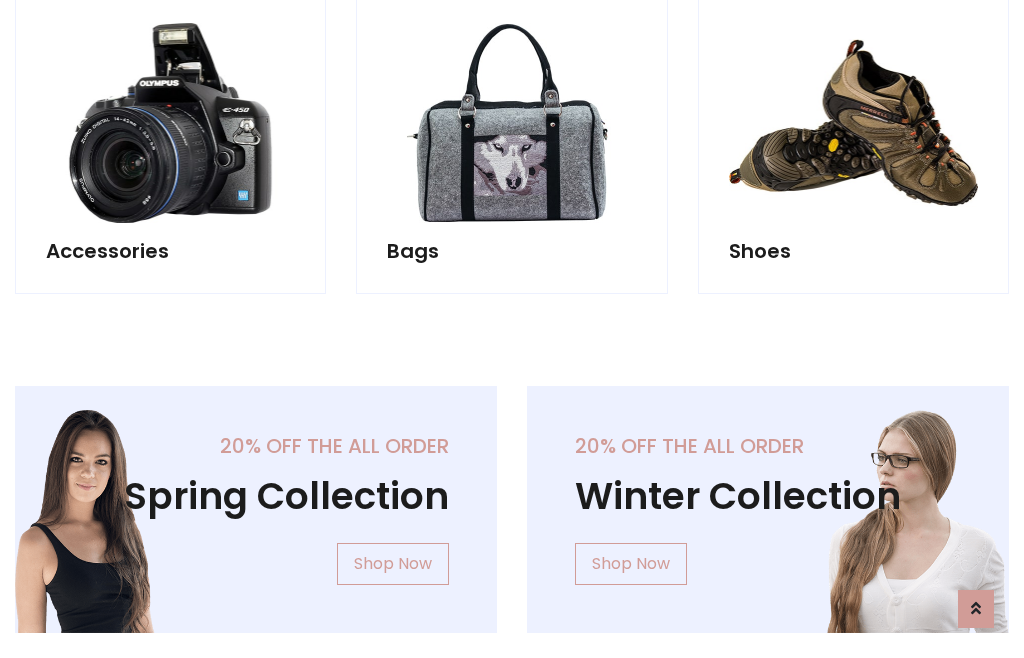 scroll, scrollTop: 770, scrollLeft: 0, axis: vertical 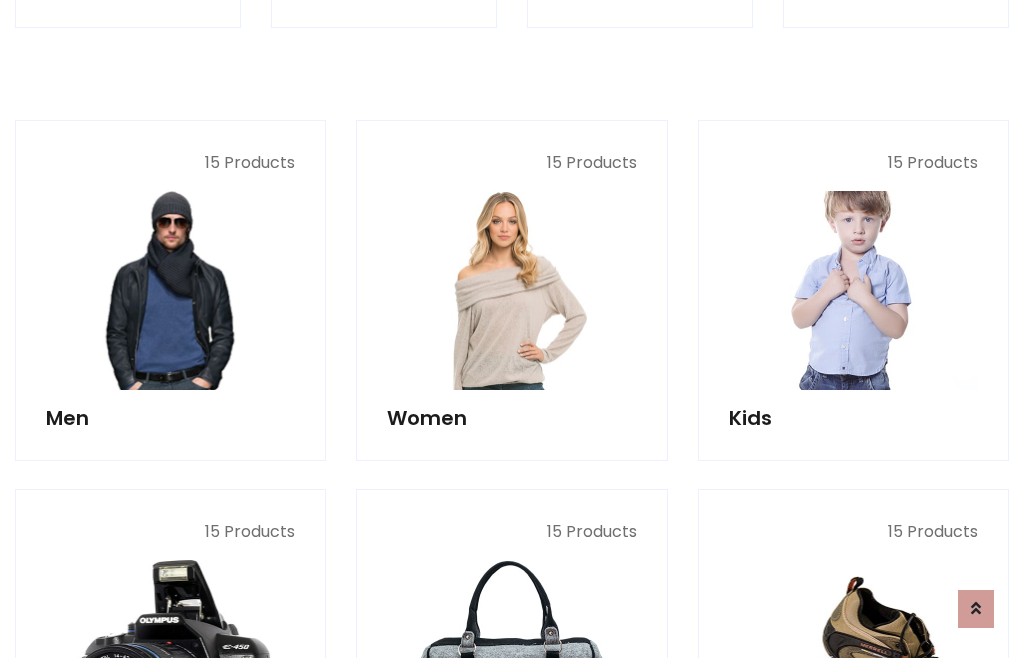 click at bounding box center [853, 290] 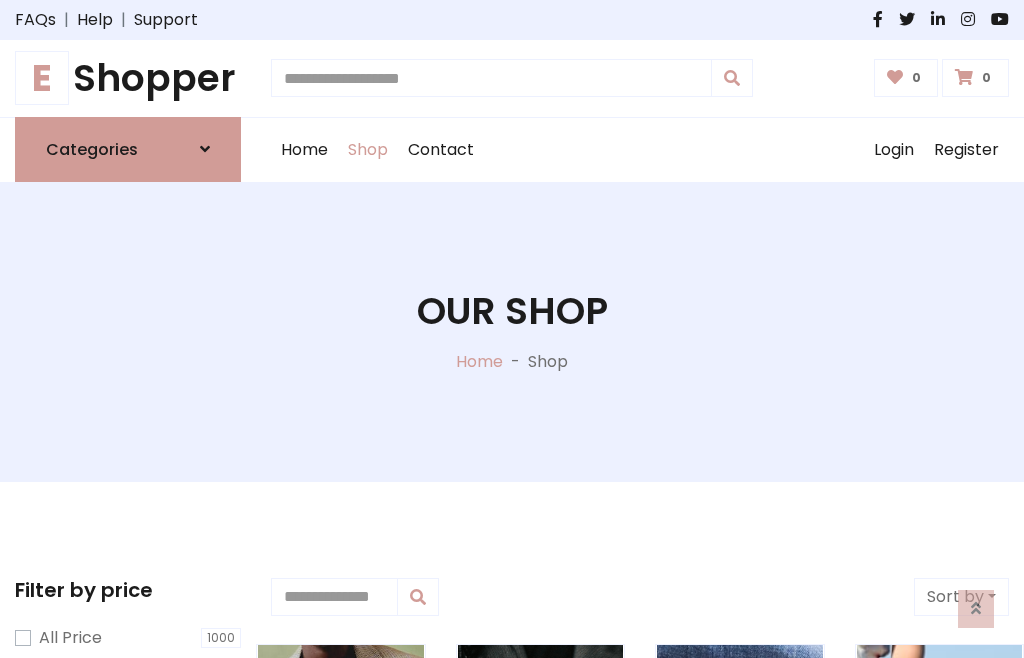 scroll, scrollTop: 549, scrollLeft: 0, axis: vertical 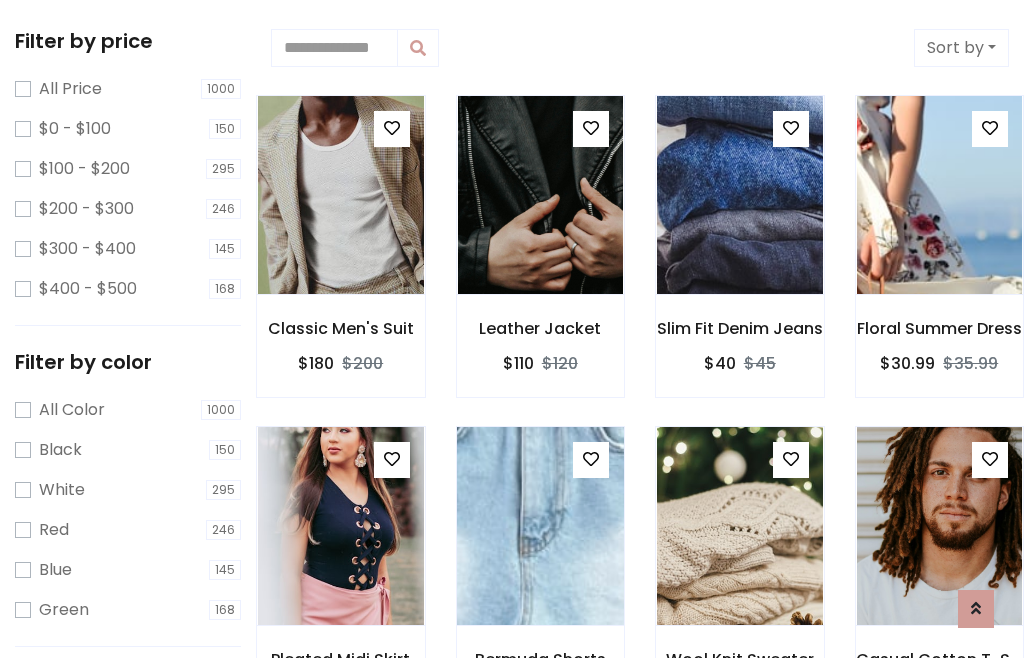click at bounding box center [591, 459] 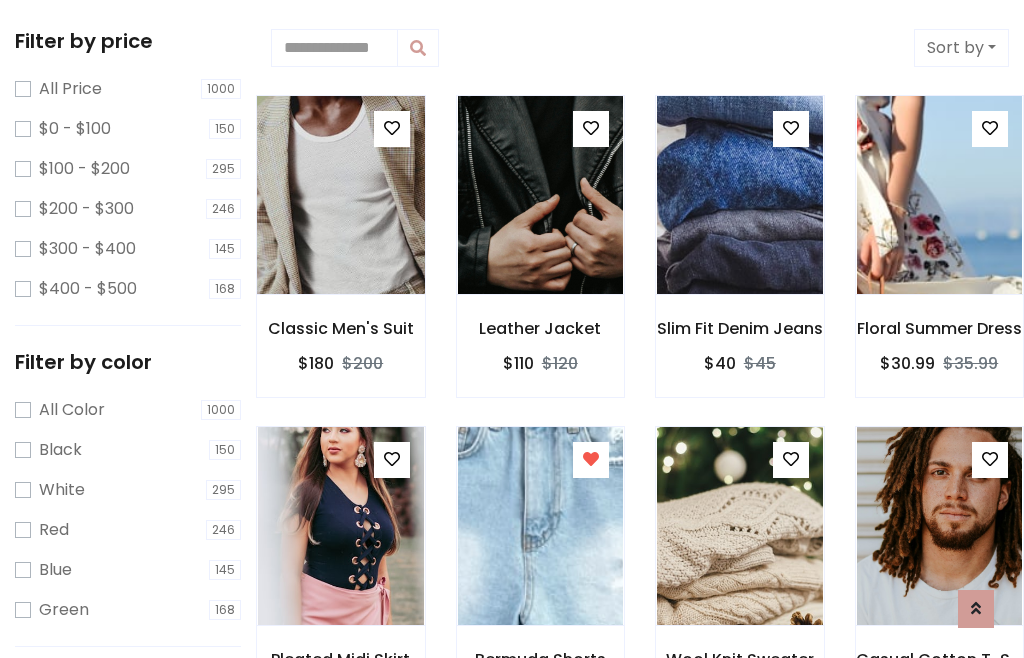 click at bounding box center (340, 195) 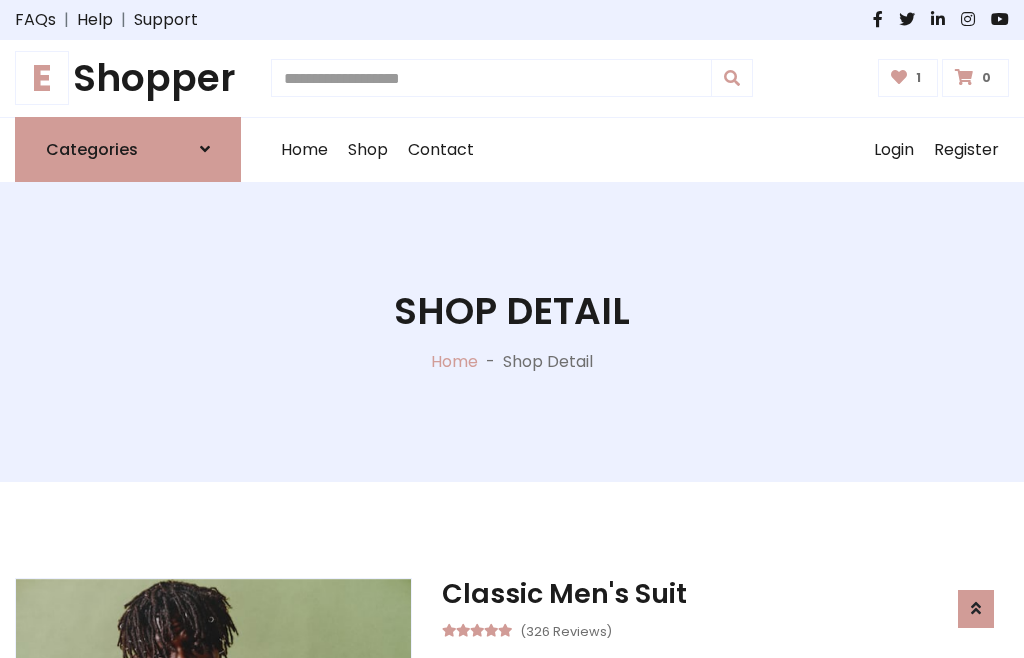 scroll, scrollTop: 262, scrollLeft: 0, axis: vertical 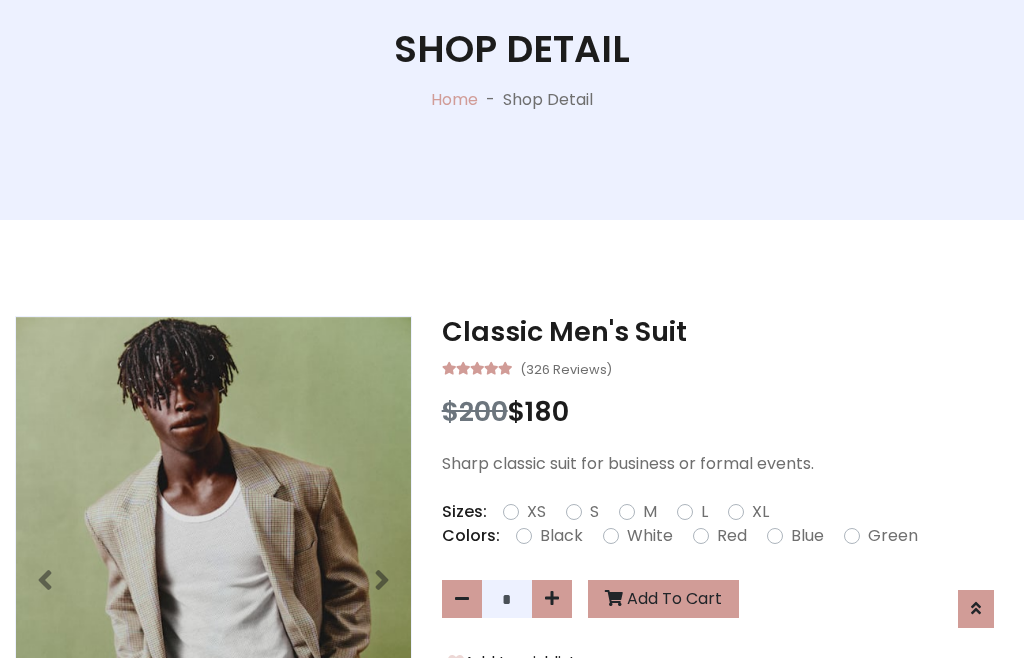 click on "XL" at bounding box center (760, 512) 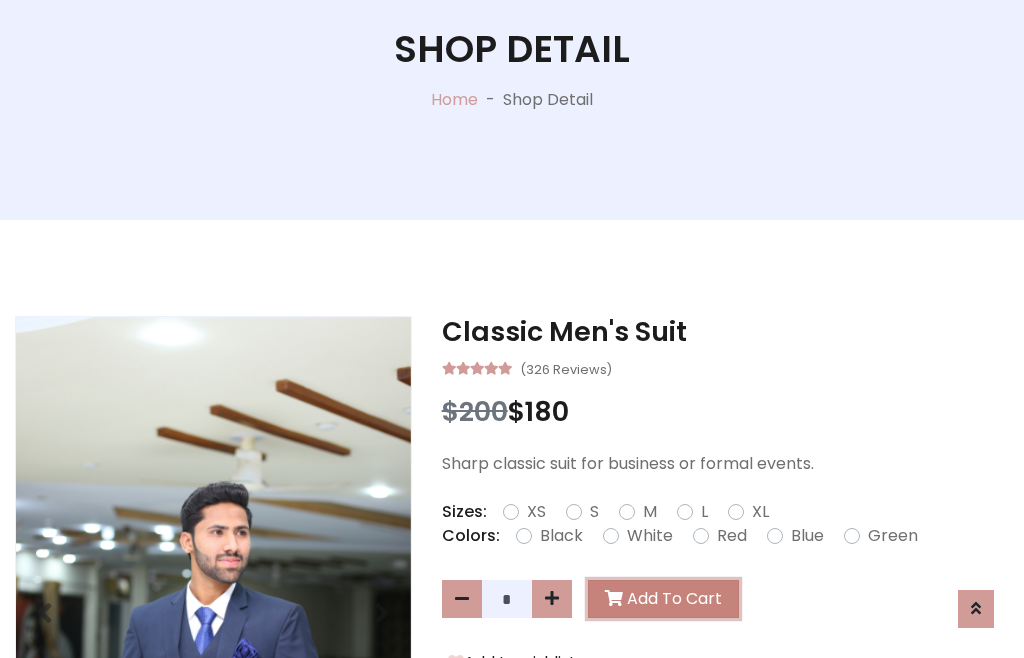 click on "Add To Cart" at bounding box center (663, 599) 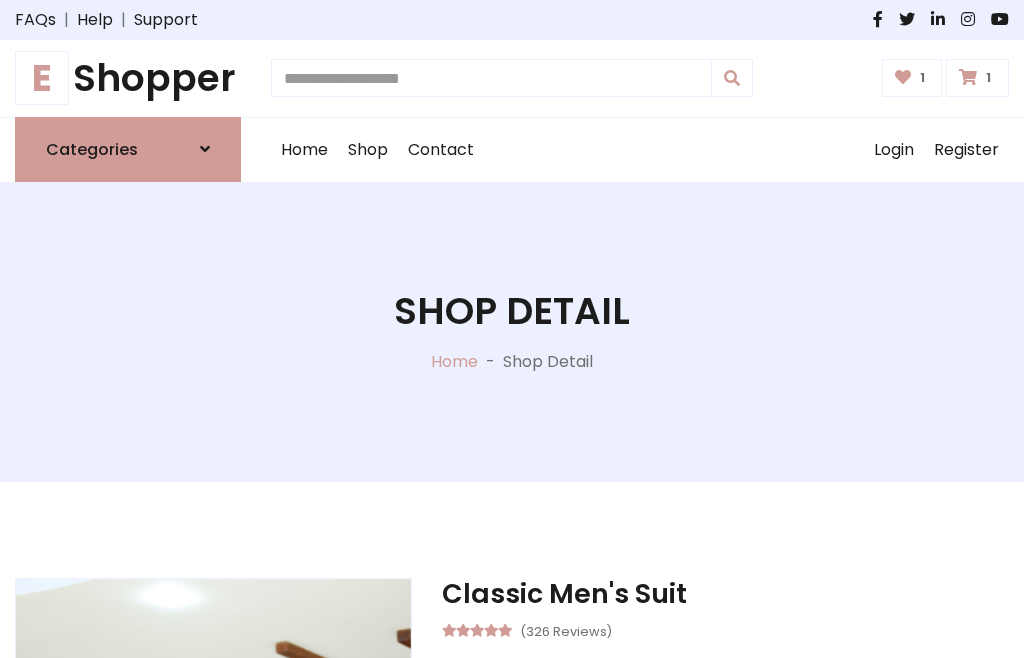 click at bounding box center [968, 77] 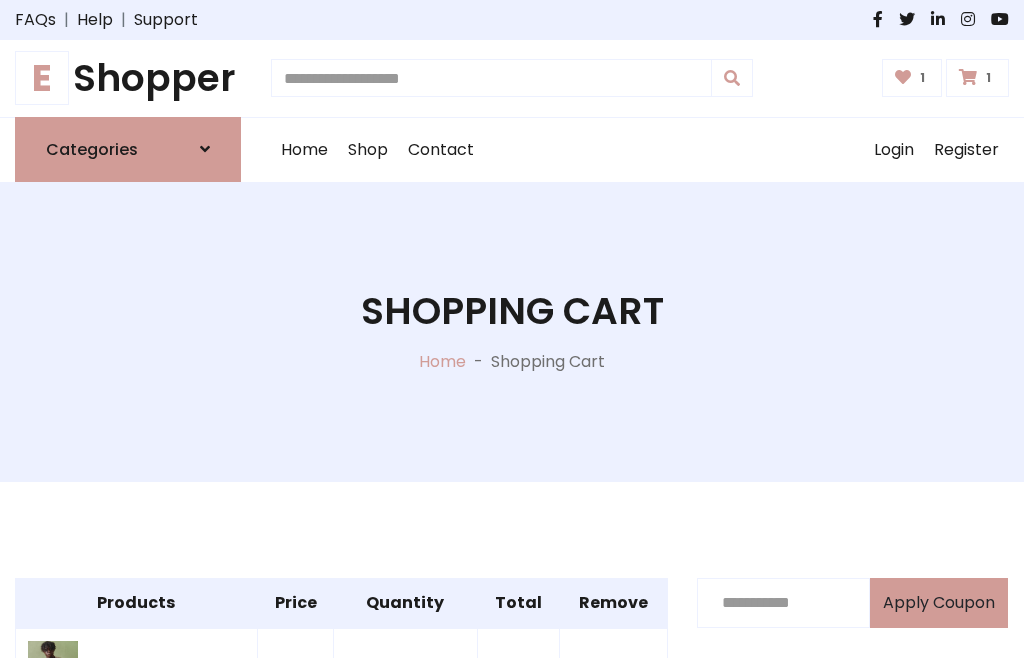 scroll, scrollTop: 570, scrollLeft: 0, axis: vertical 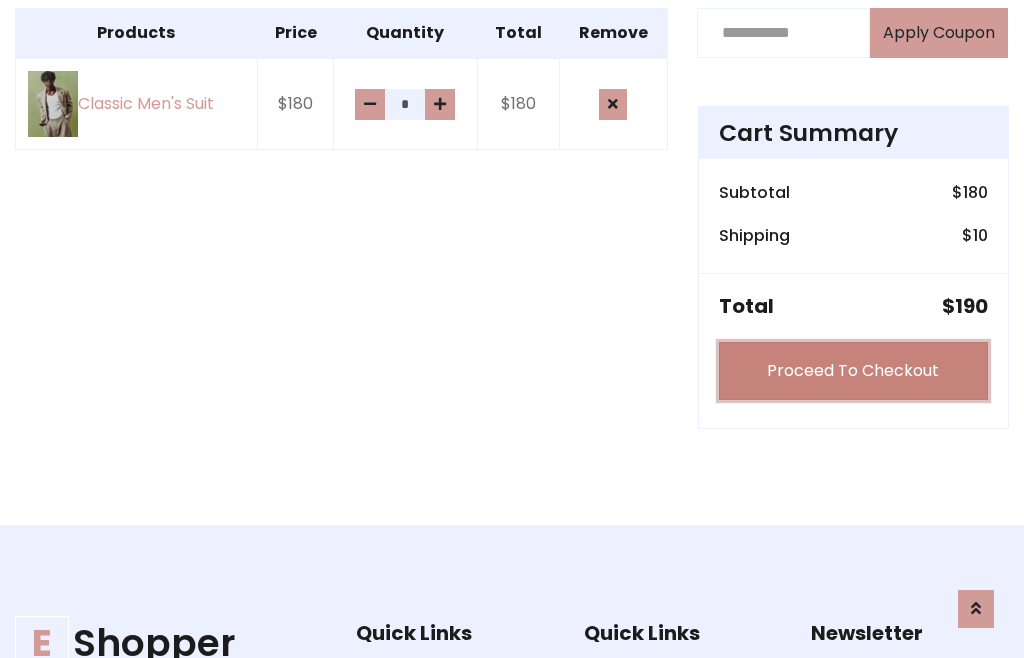 click on "Proceed To Checkout" at bounding box center (853, 371) 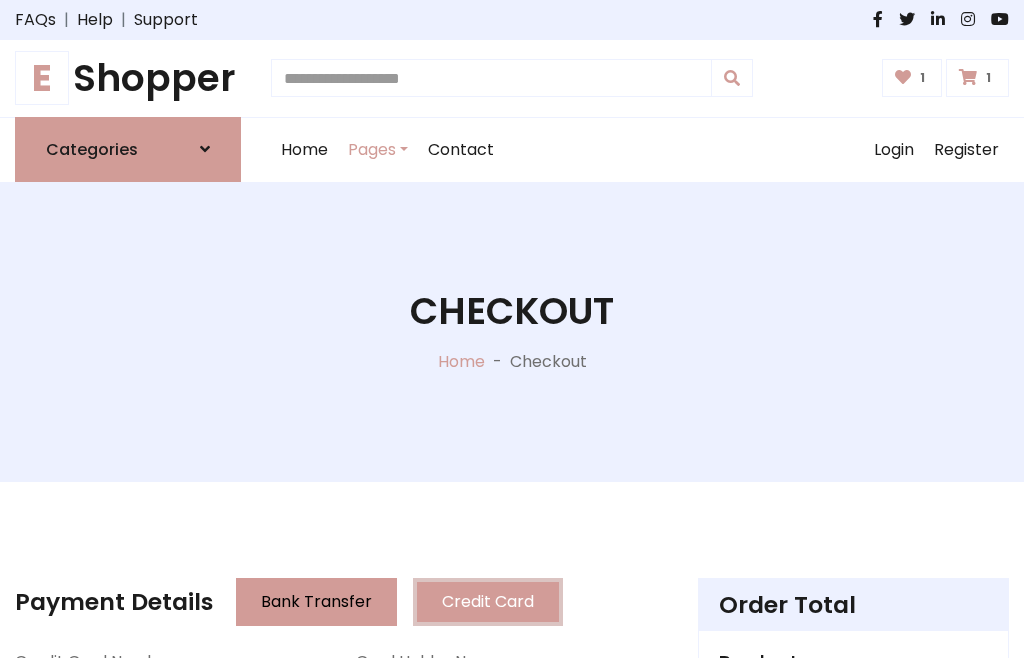 scroll, scrollTop: 201, scrollLeft: 0, axis: vertical 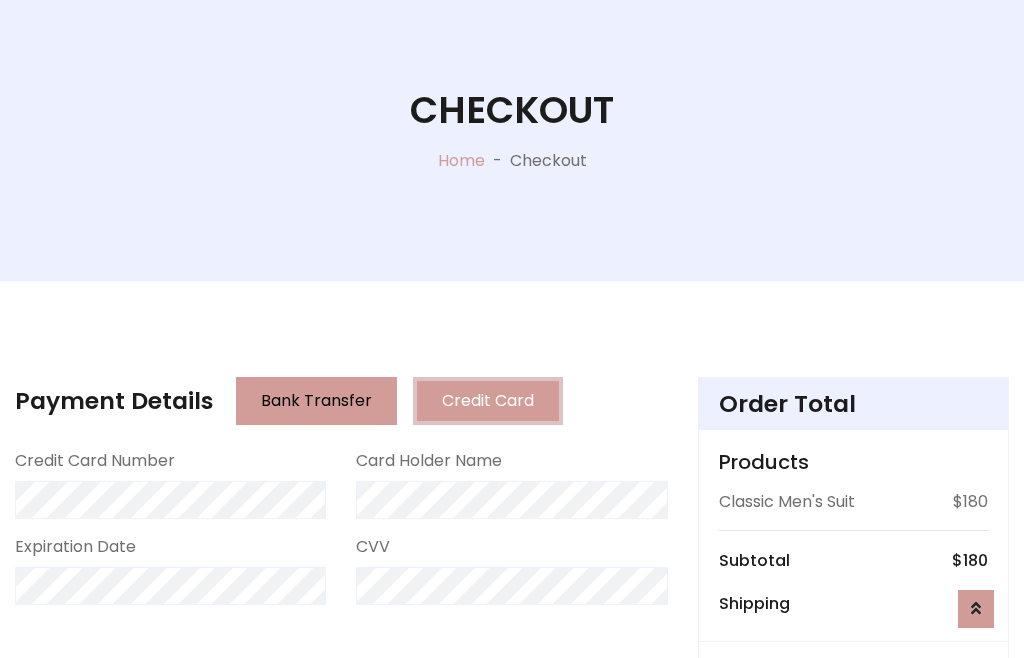 click on "Go to shipping" at bounding box center (853, 817) 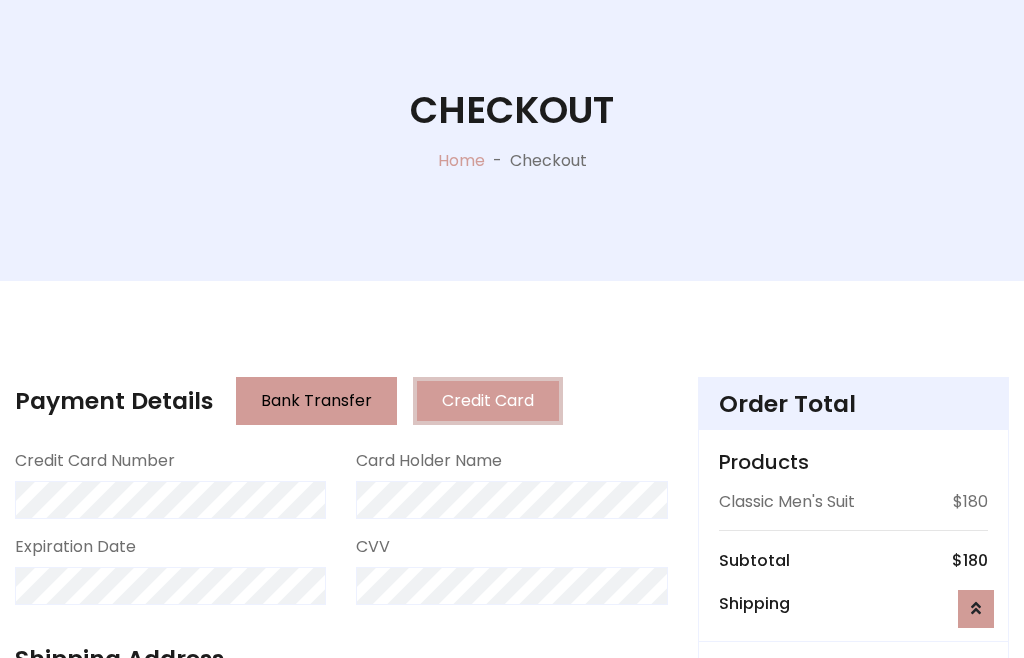 scroll, scrollTop: 392, scrollLeft: 0, axis: vertical 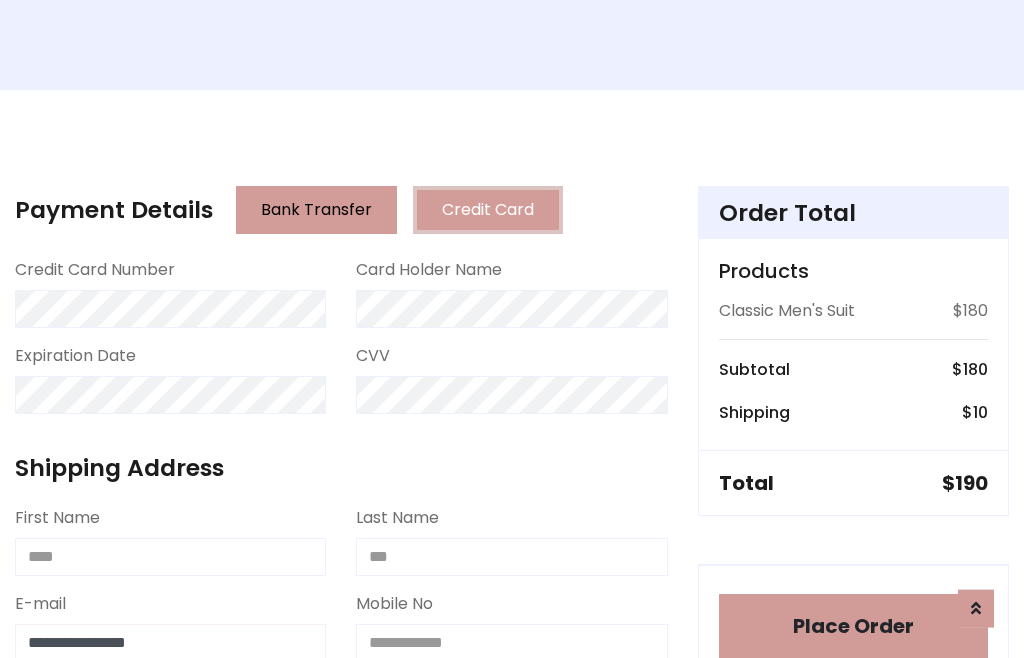 type on "**********" 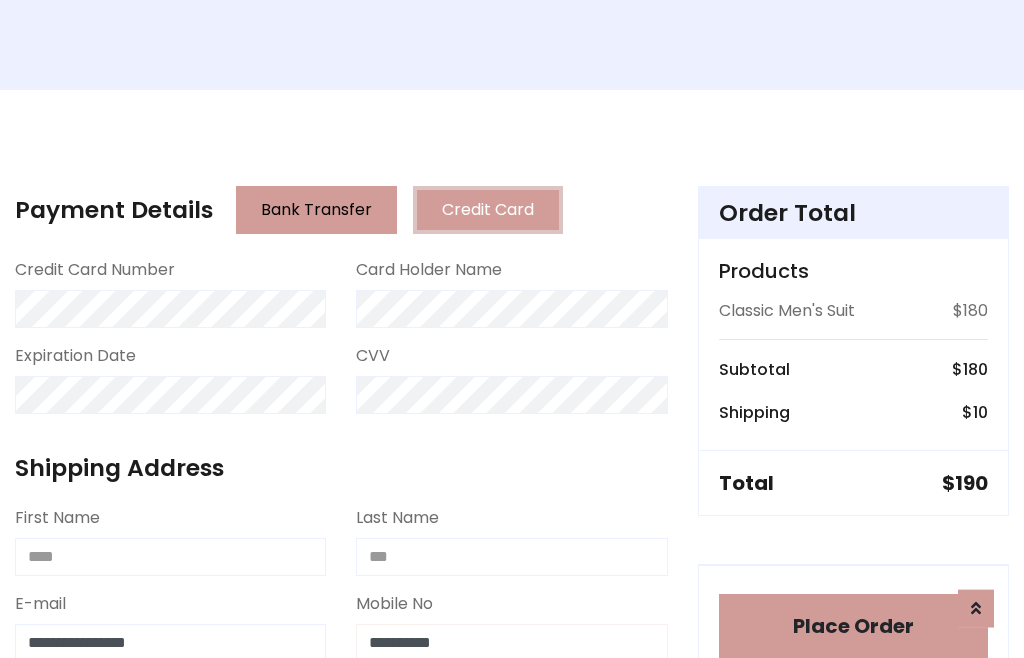 scroll, scrollTop: 573, scrollLeft: 0, axis: vertical 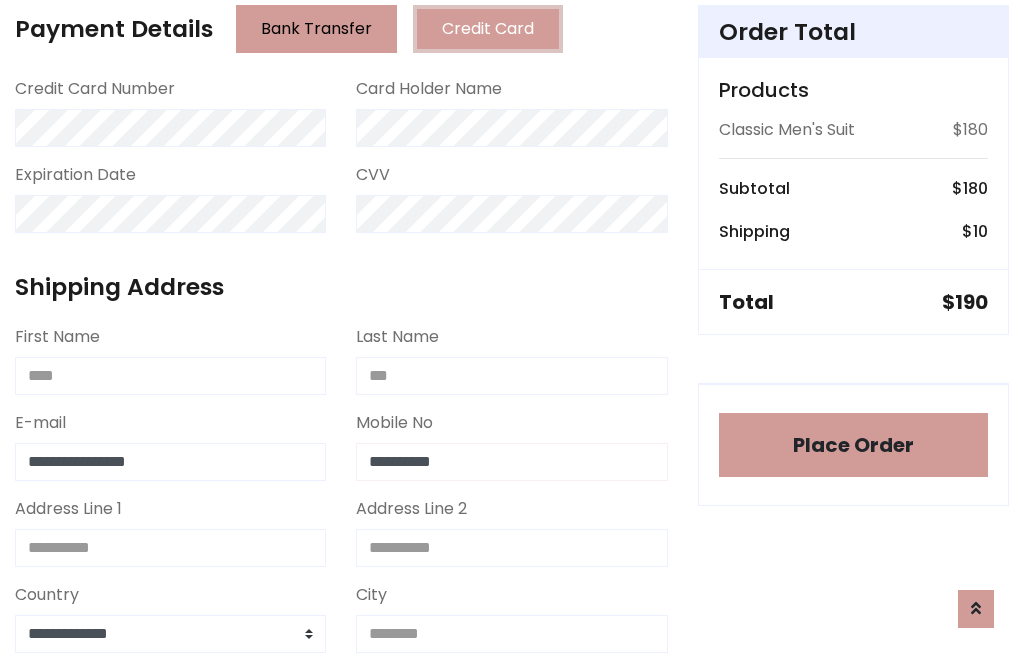 type on "**********" 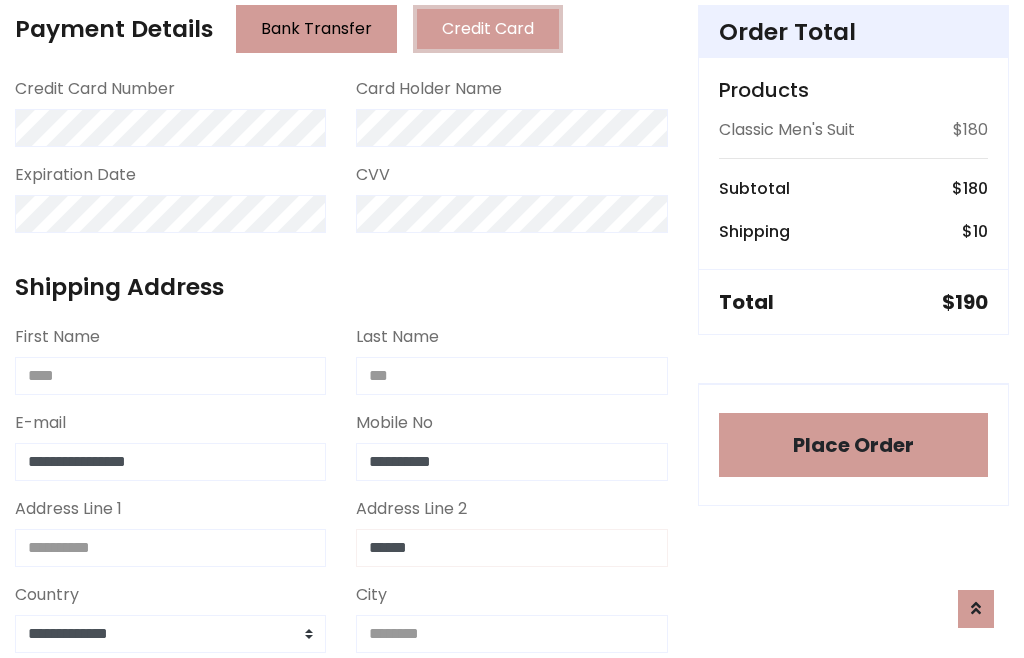 type on "******" 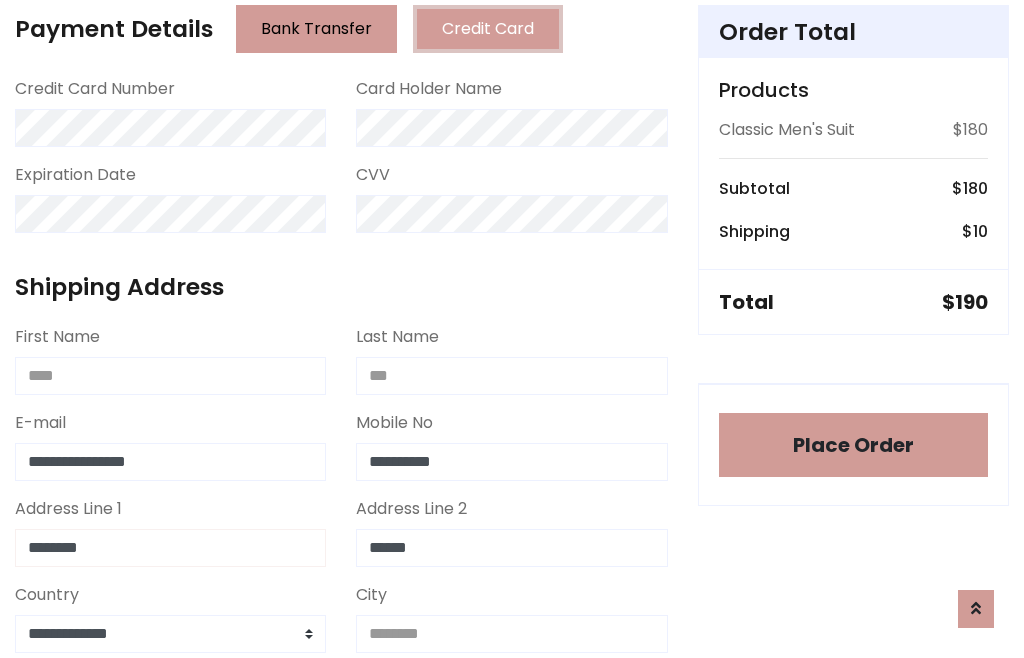 type on "********" 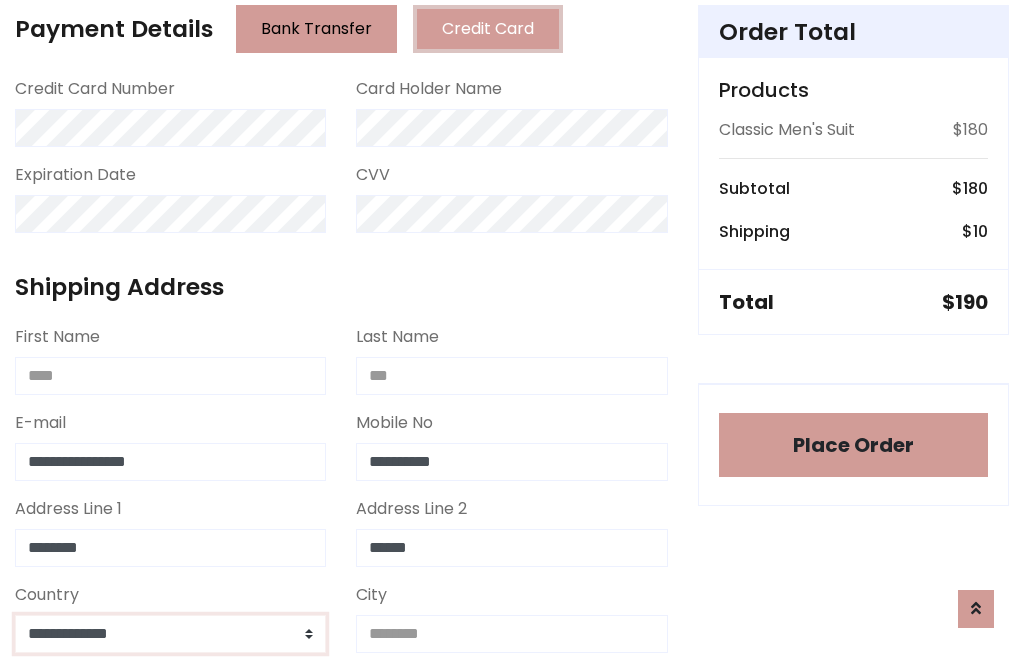 select on "*******" 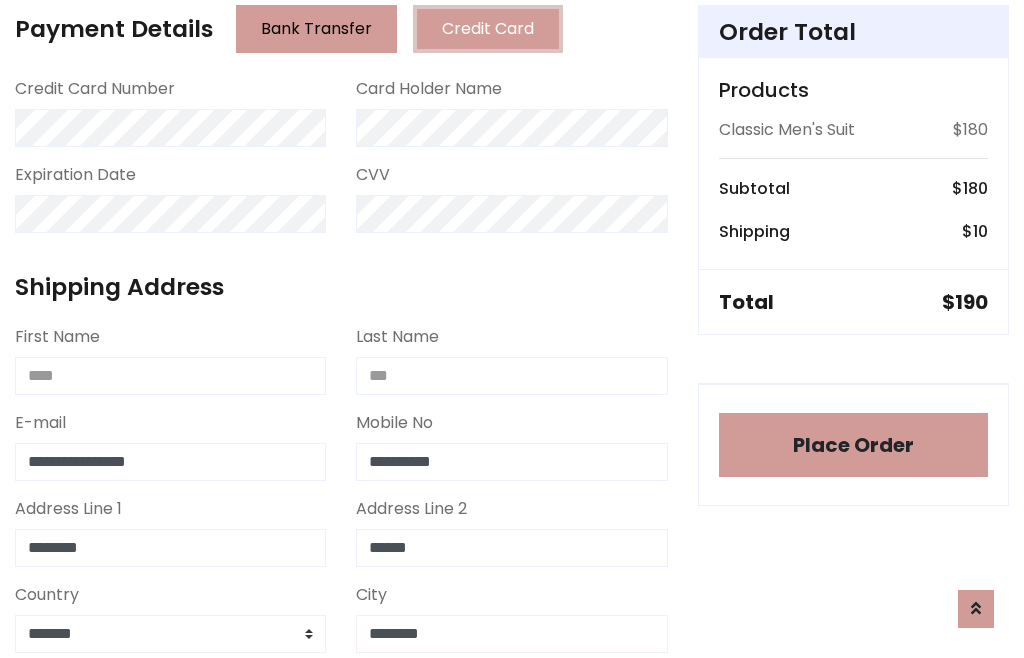 type on "********" 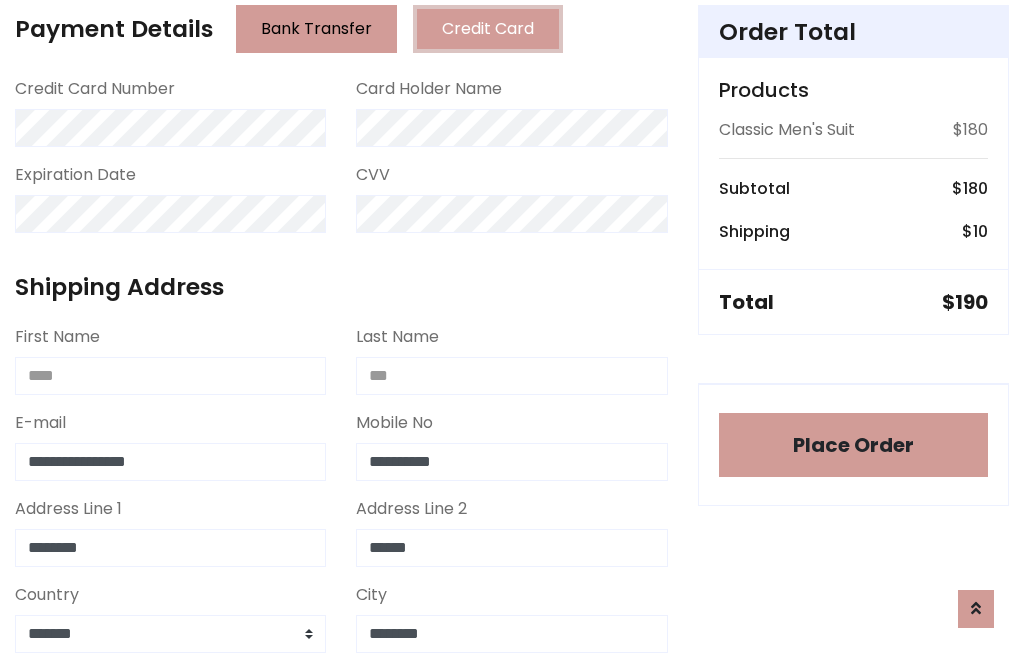 scroll, scrollTop: 654, scrollLeft: 0, axis: vertical 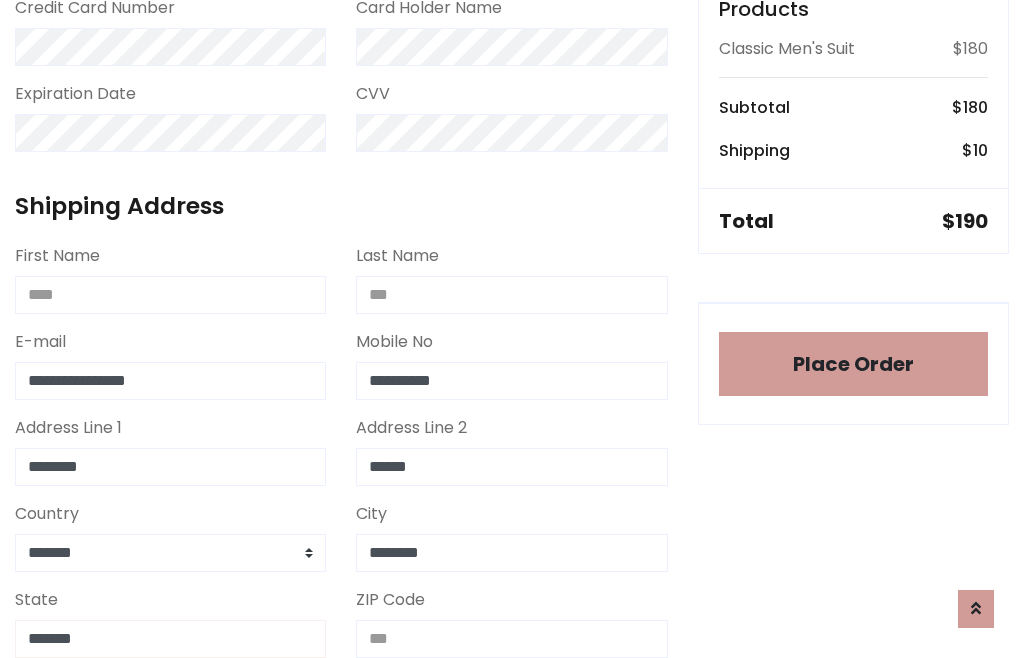 type on "*******" 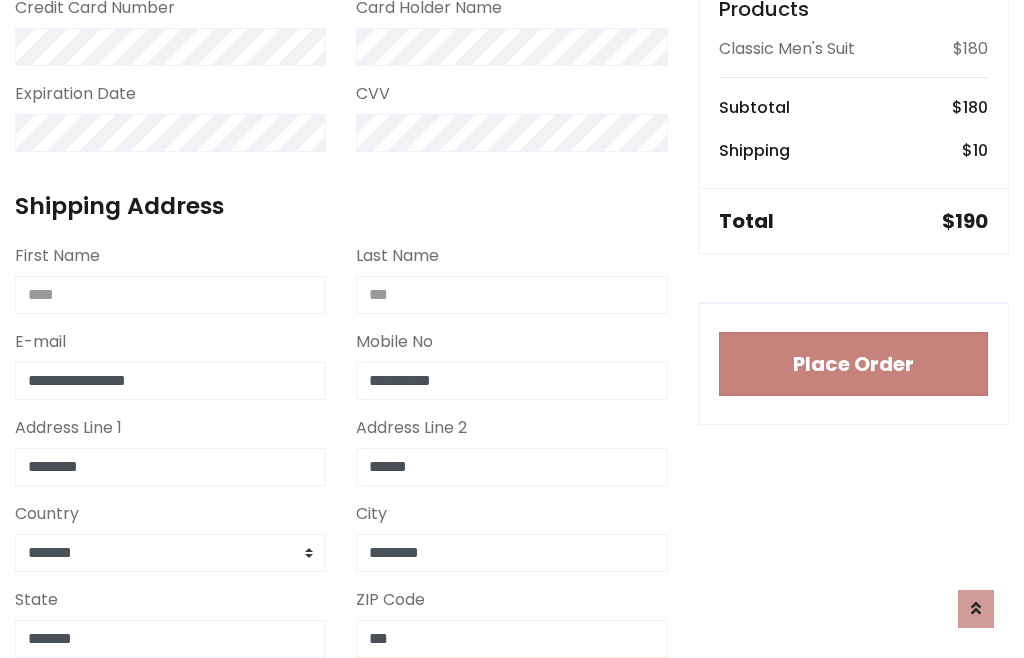type on "***" 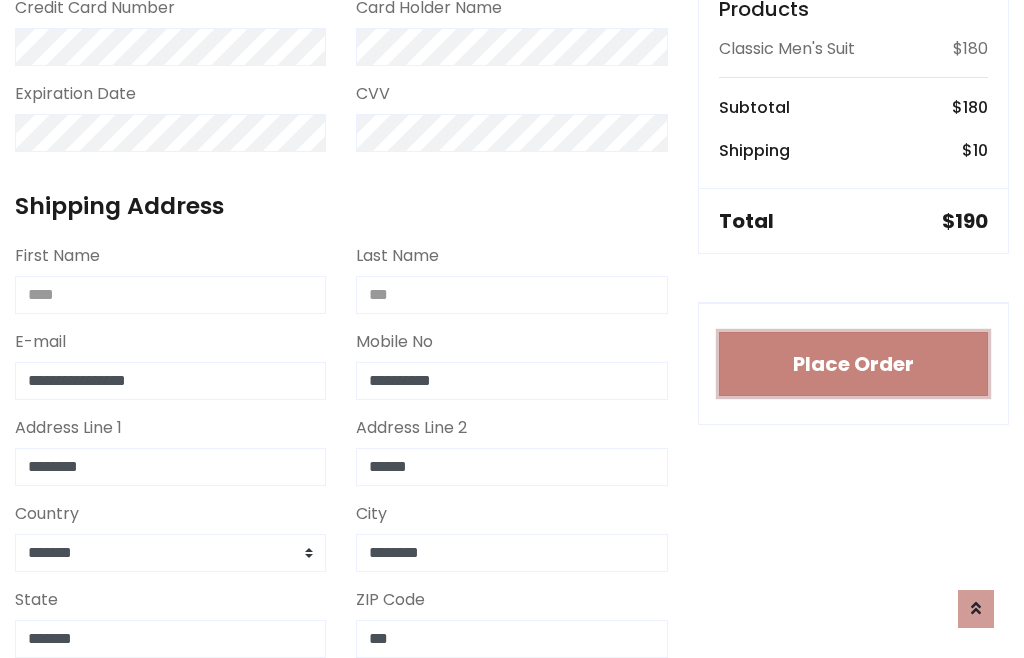 click on "Place Order" at bounding box center [853, 364] 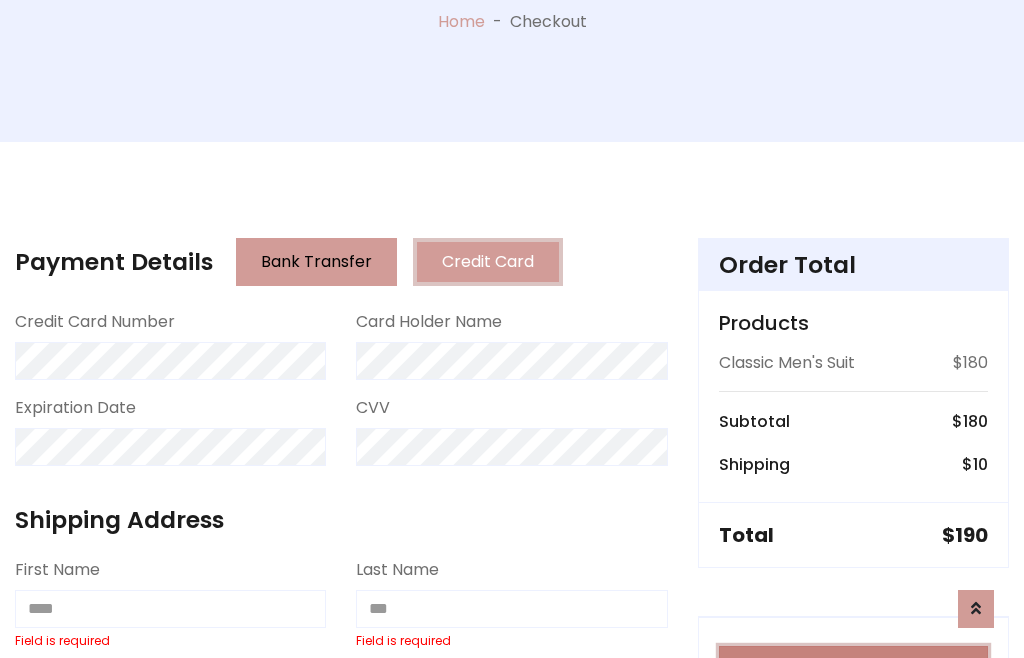 scroll, scrollTop: 0, scrollLeft: 0, axis: both 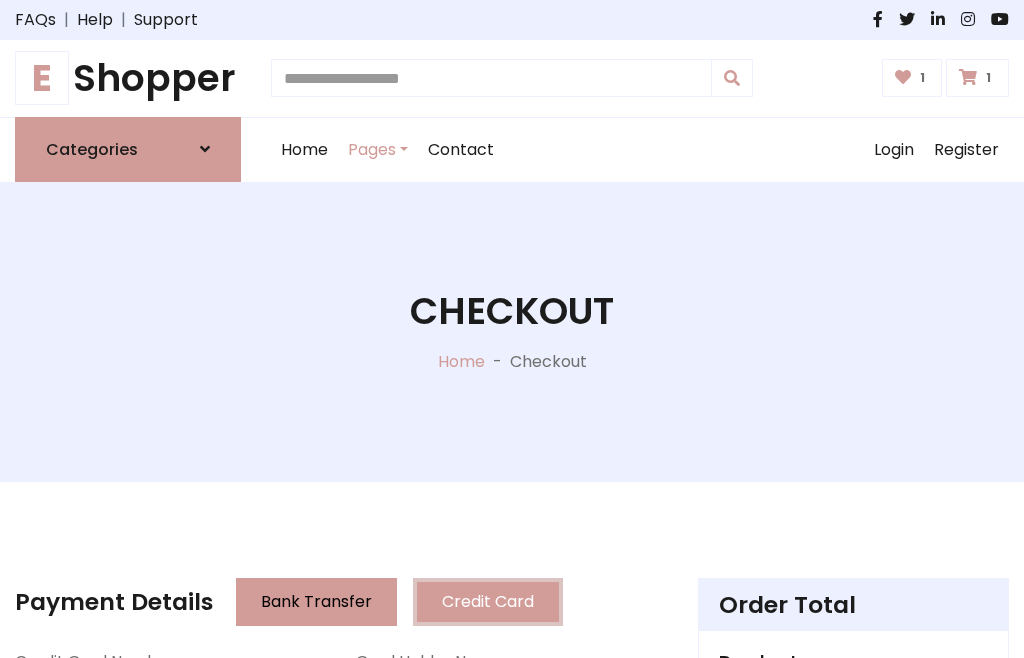 click on "E" at bounding box center (42, 78) 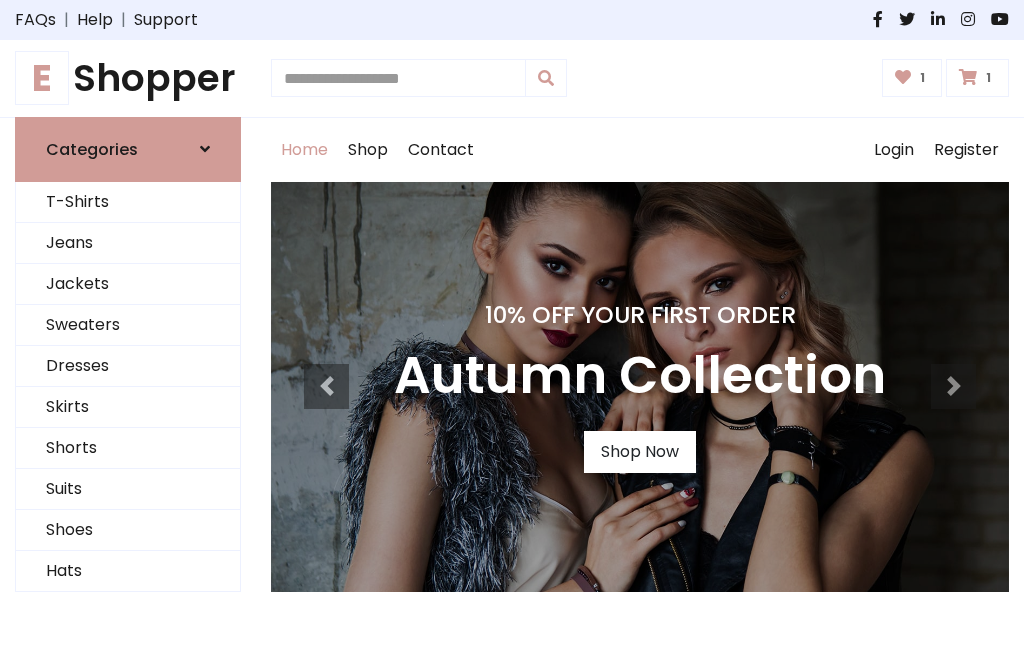 scroll, scrollTop: 0, scrollLeft: 0, axis: both 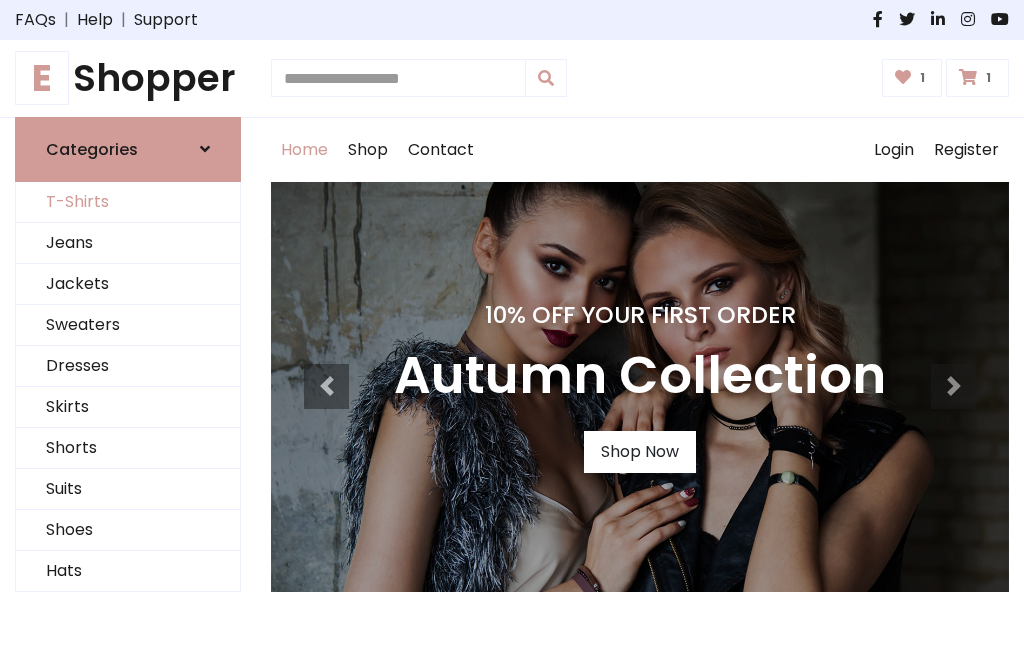 click on "T-Shirts" at bounding box center (128, 202) 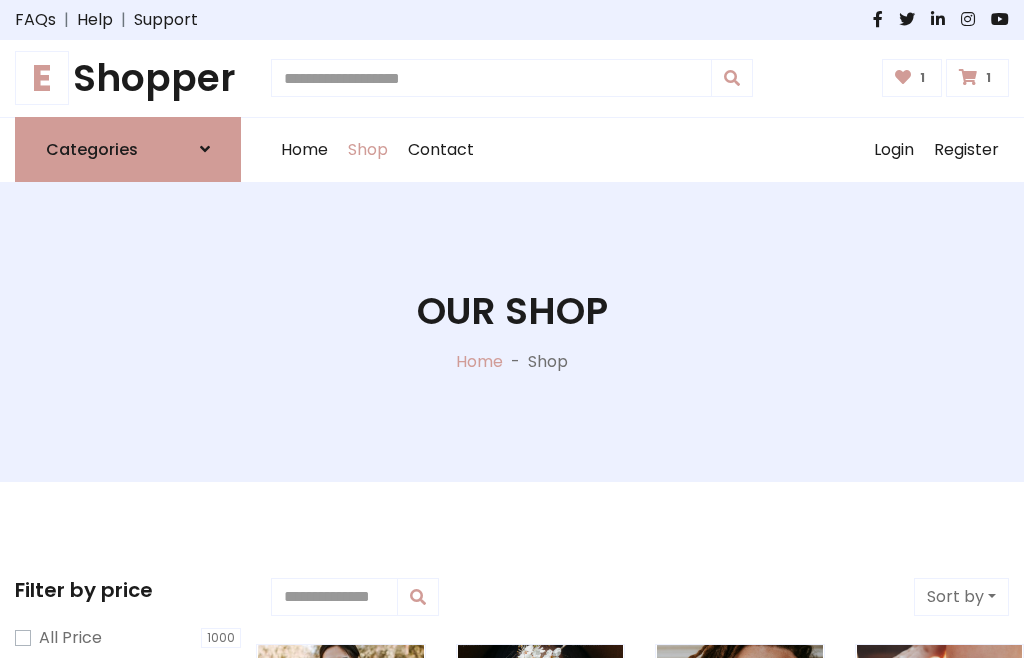 scroll, scrollTop: 0, scrollLeft: 0, axis: both 